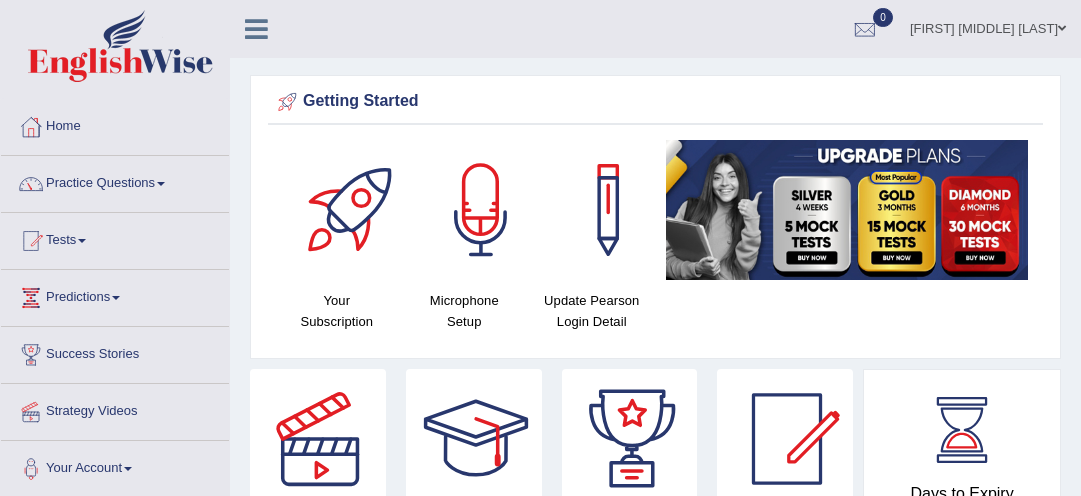 scroll, scrollTop: 1024, scrollLeft: 0, axis: vertical 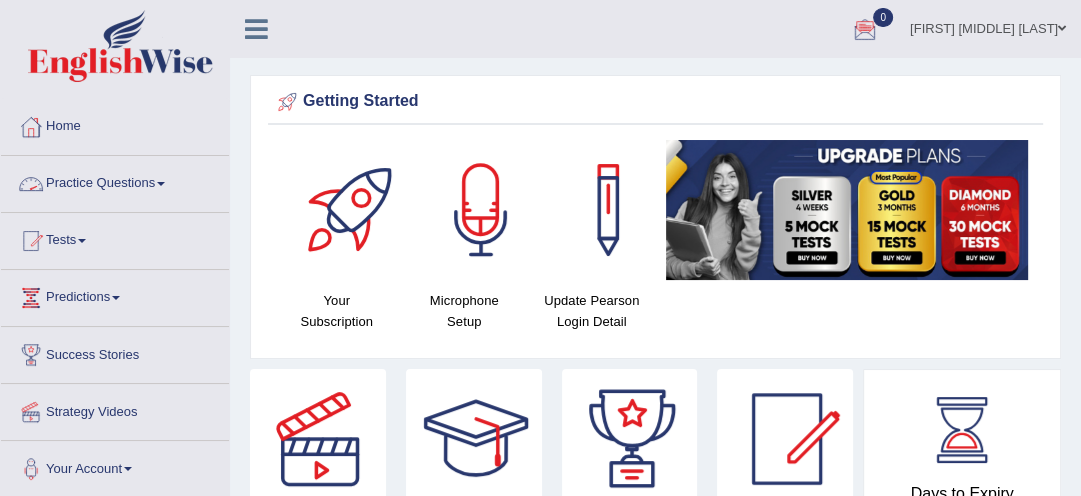 click on "Practice Questions" at bounding box center [115, 181] 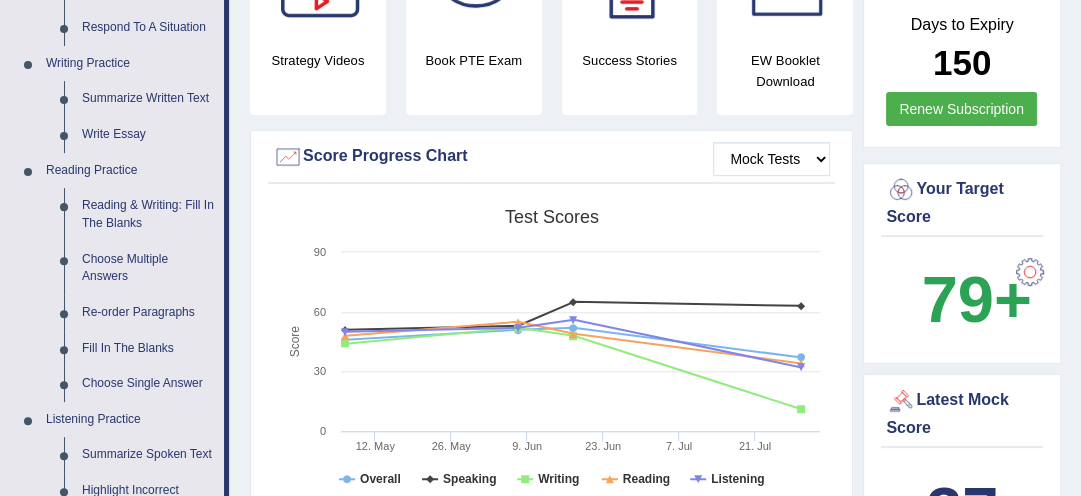 scroll, scrollTop: 501, scrollLeft: 0, axis: vertical 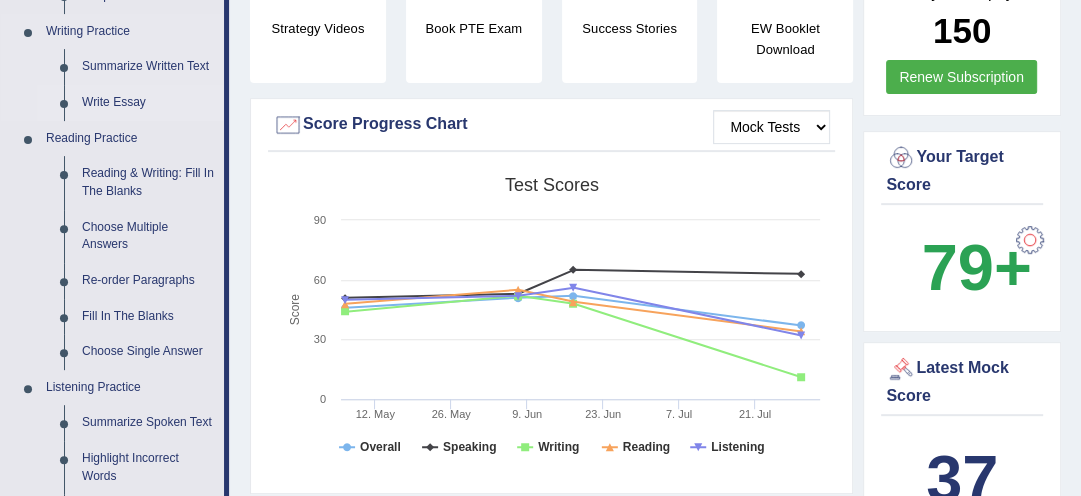 click on "Write Essay" at bounding box center [148, 103] 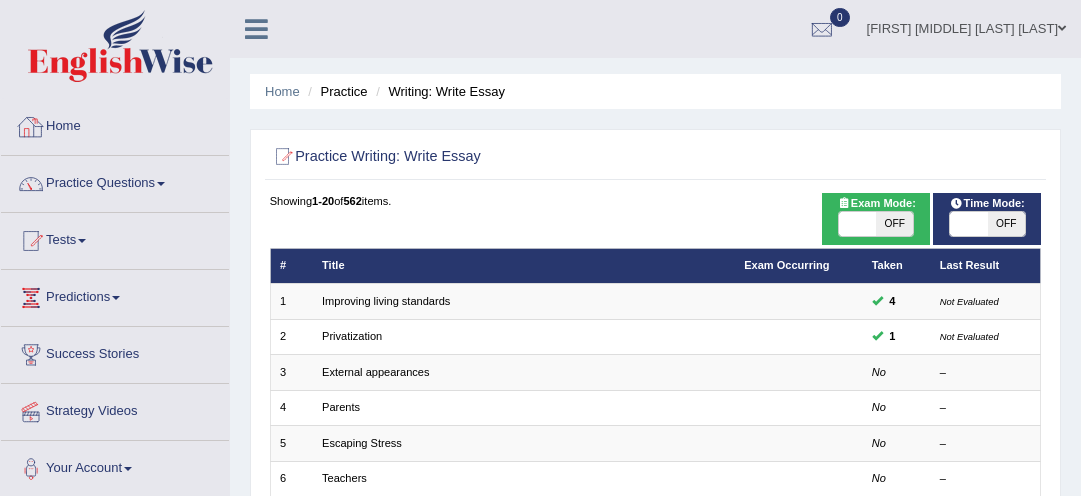 scroll, scrollTop: 0, scrollLeft: 0, axis: both 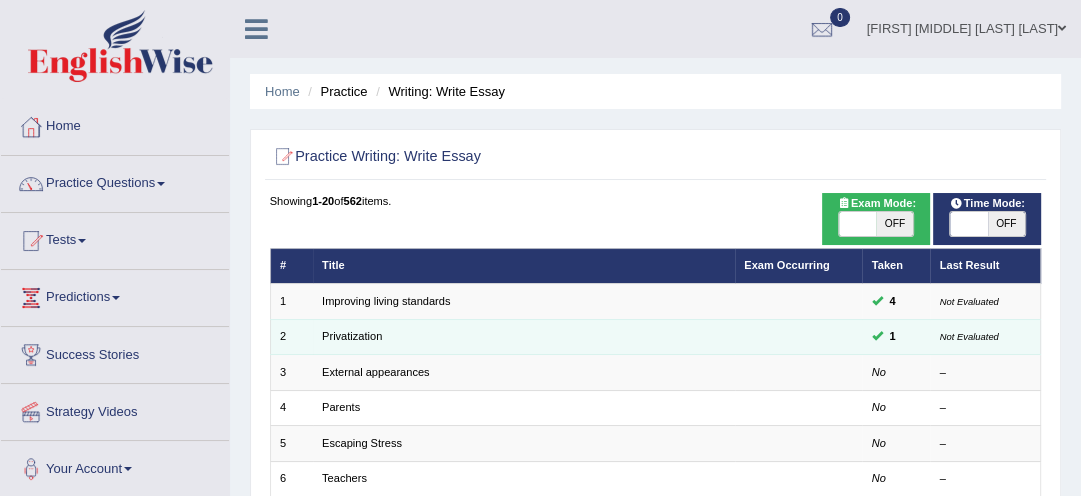 click on "Privatization" at bounding box center [524, 336] 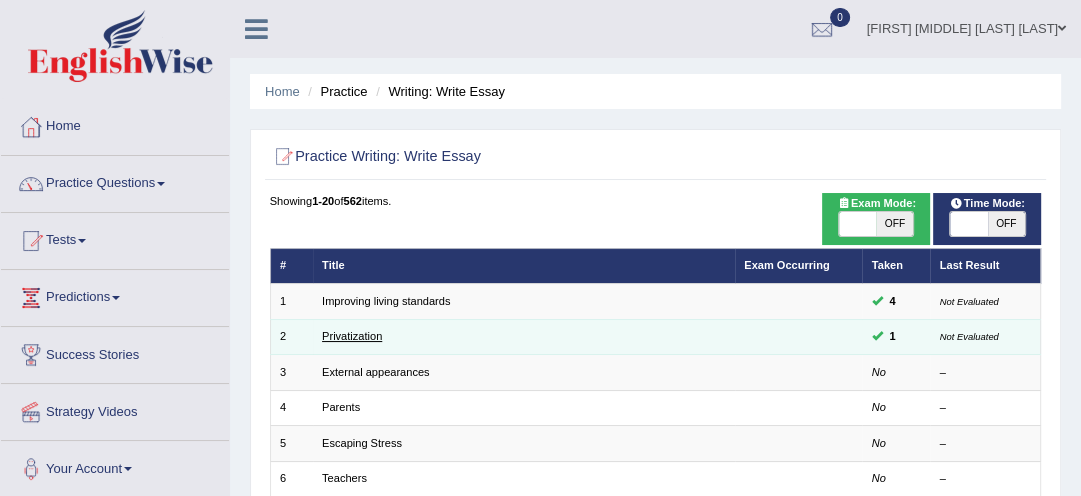 click on "Privatization" at bounding box center [352, 336] 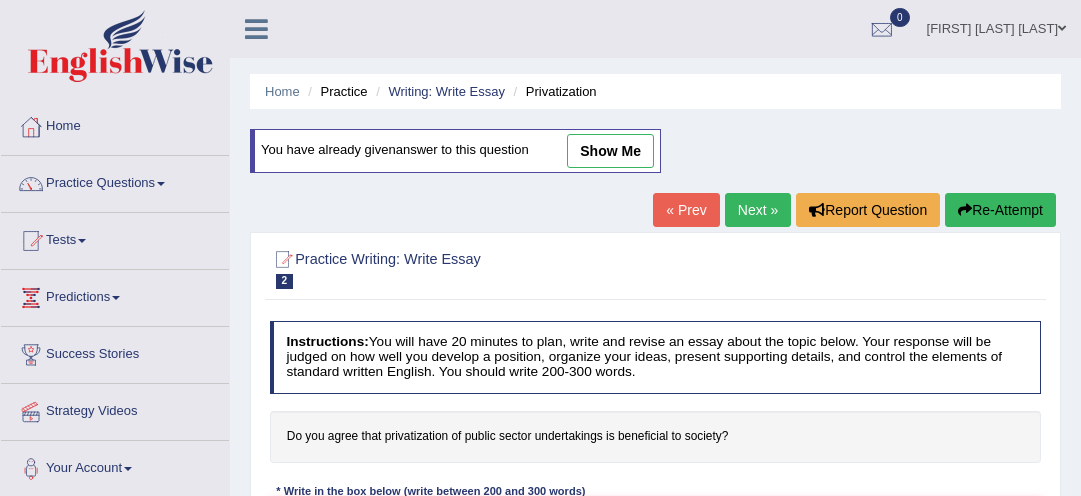 scroll, scrollTop: 0, scrollLeft: 0, axis: both 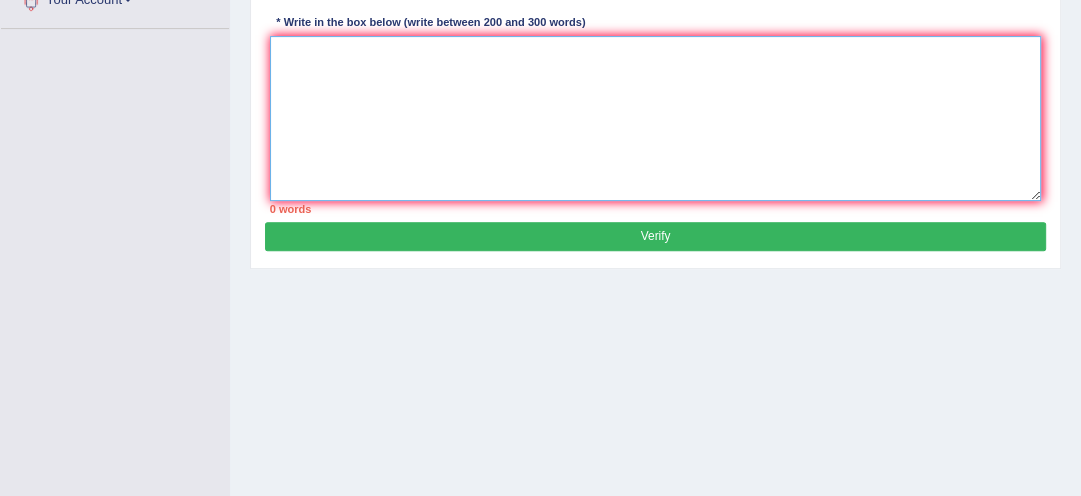 click at bounding box center [656, 118] 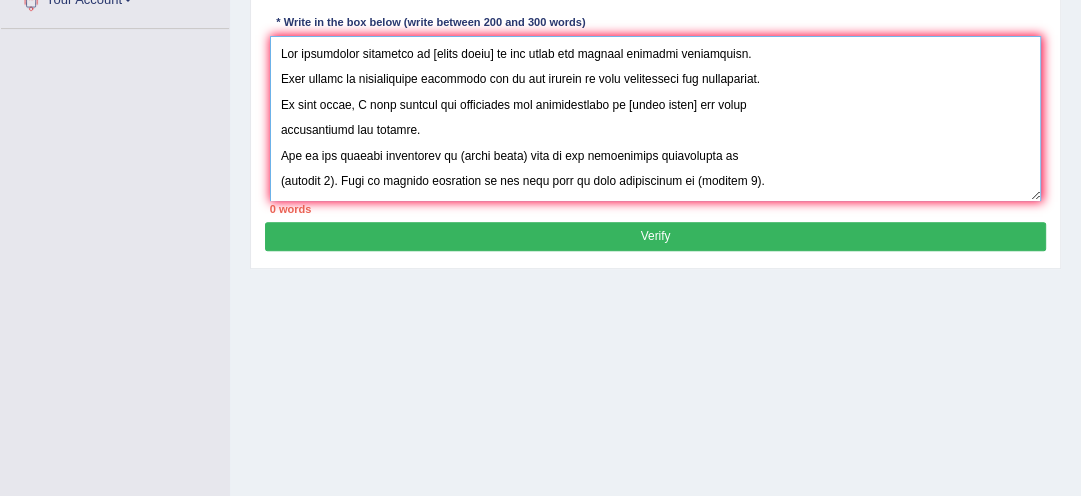 scroll, scrollTop: 435, scrollLeft: 0, axis: vertical 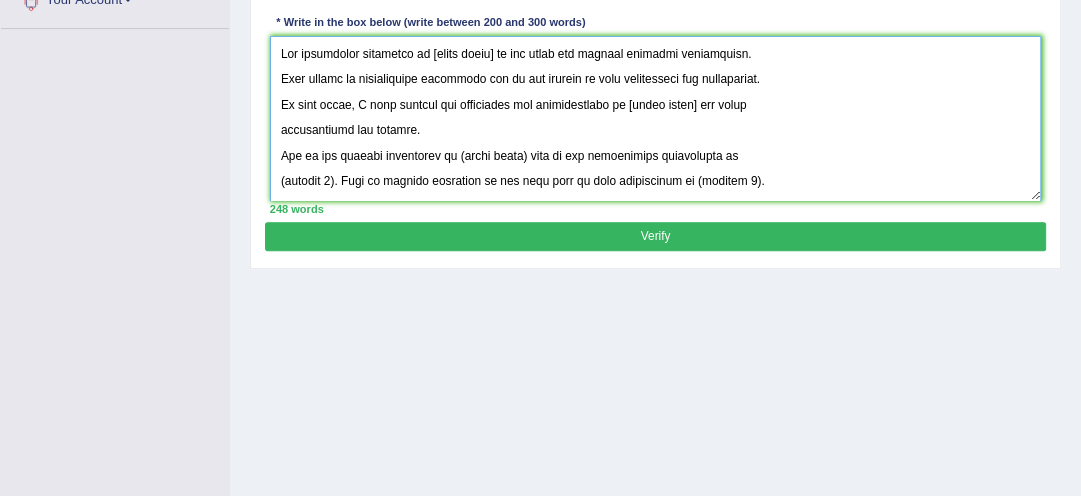 click at bounding box center (656, 118) 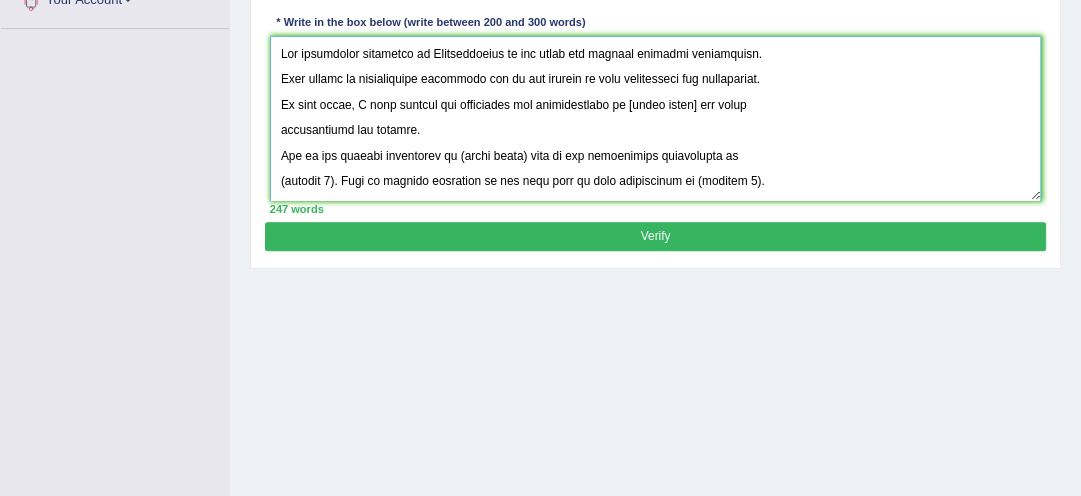 click at bounding box center (656, 118) 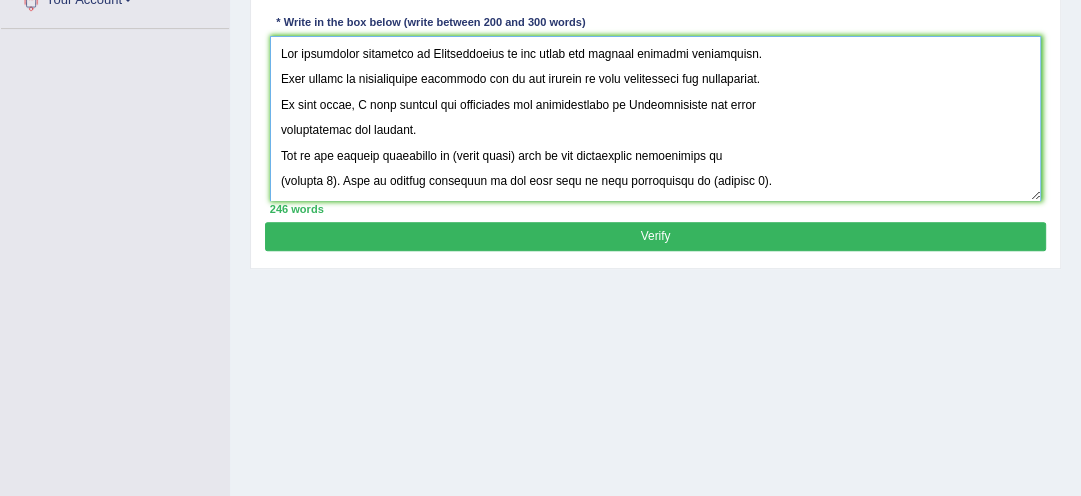 click at bounding box center [656, 118] 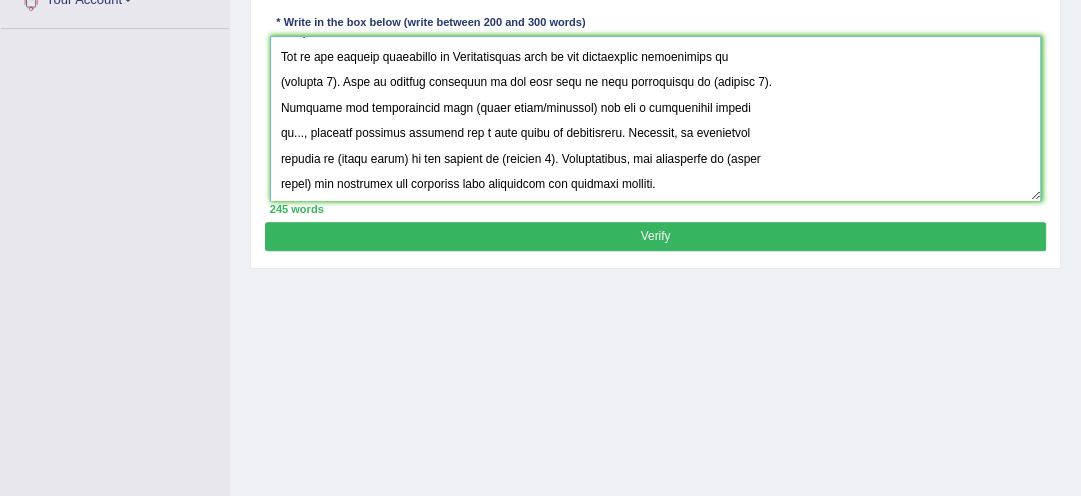 scroll, scrollTop: 150, scrollLeft: 0, axis: vertical 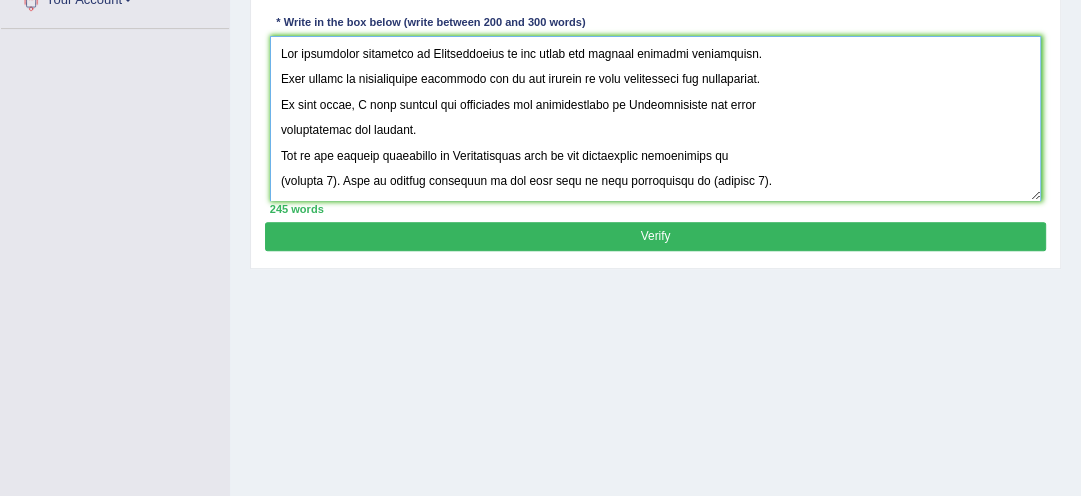 click at bounding box center [656, 118] 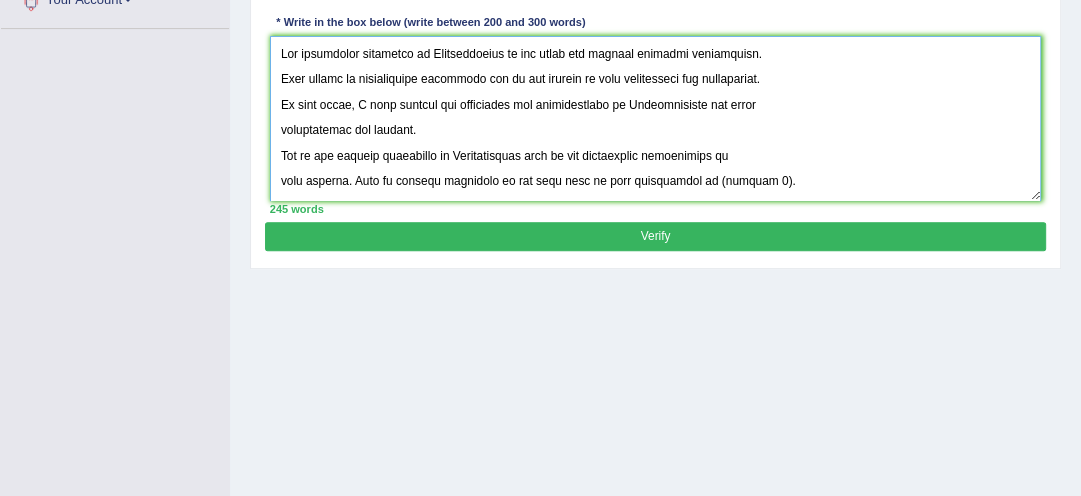 click at bounding box center [656, 118] 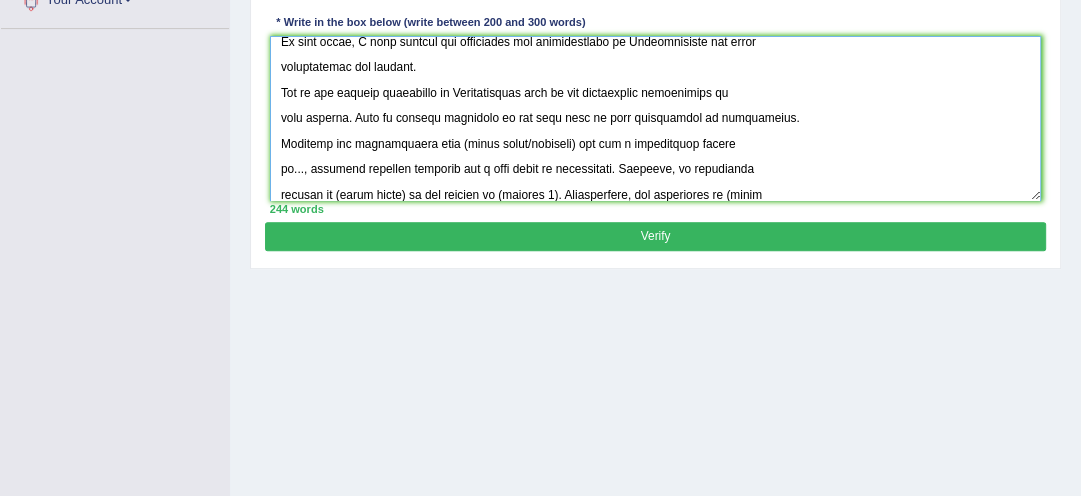 scroll, scrollTop: 75, scrollLeft: 0, axis: vertical 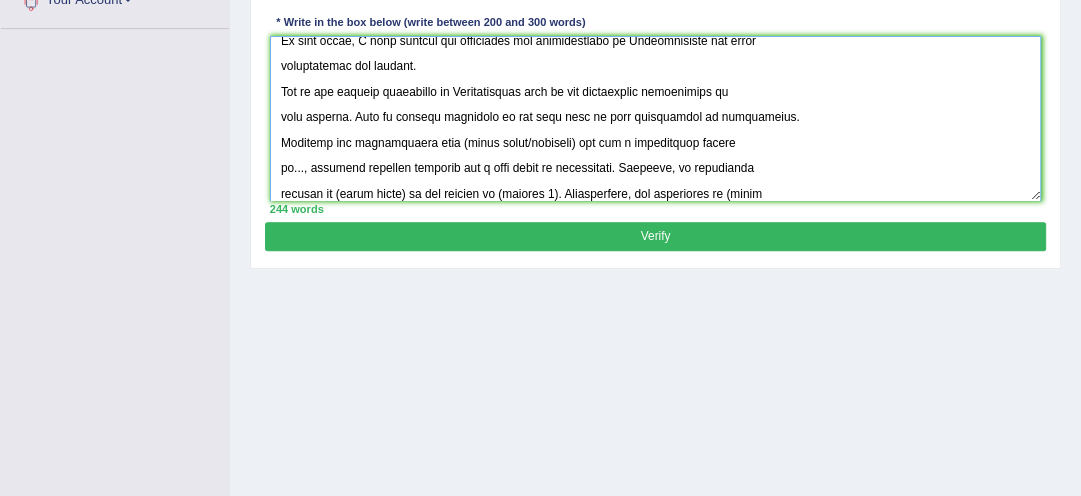 click at bounding box center [656, 118] 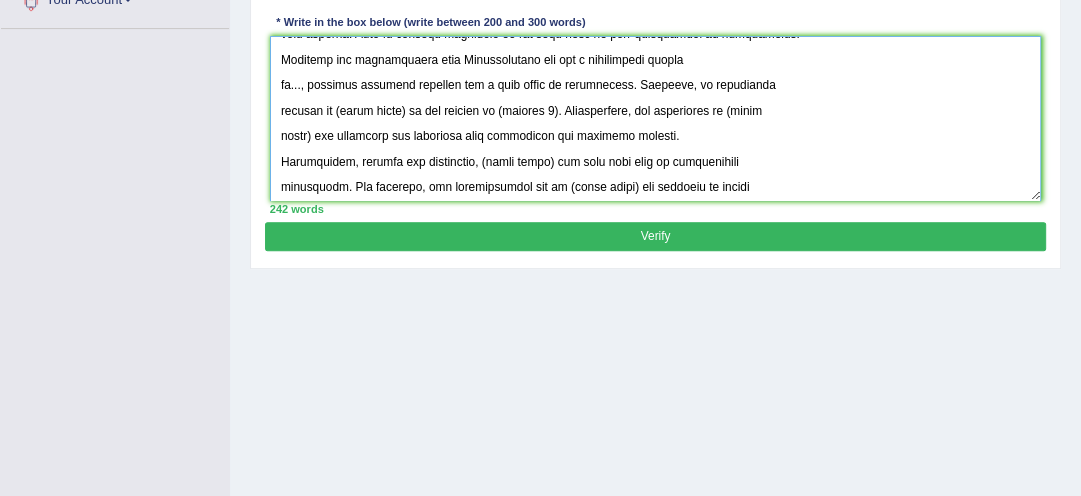 scroll, scrollTop: 188, scrollLeft: 0, axis: vertical 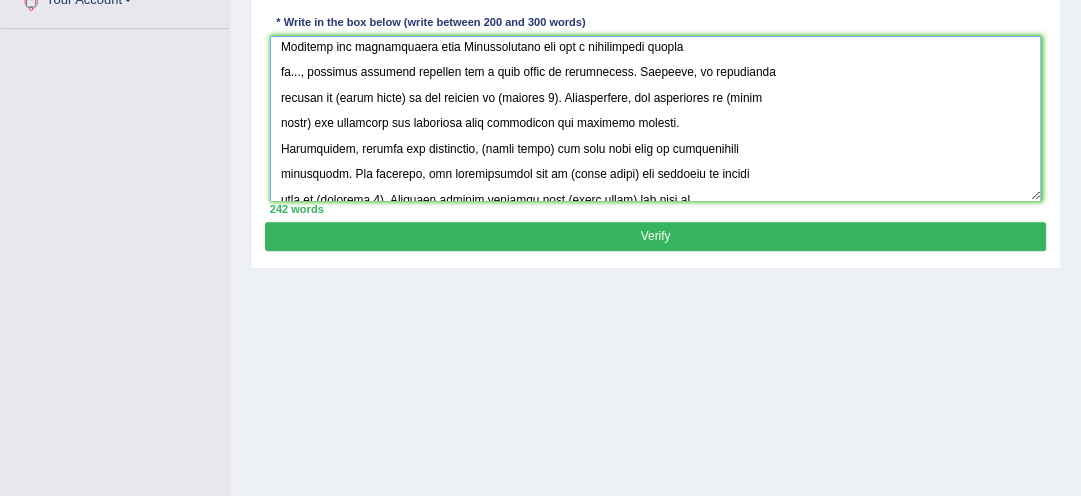 click at bounding box center (656, 118) 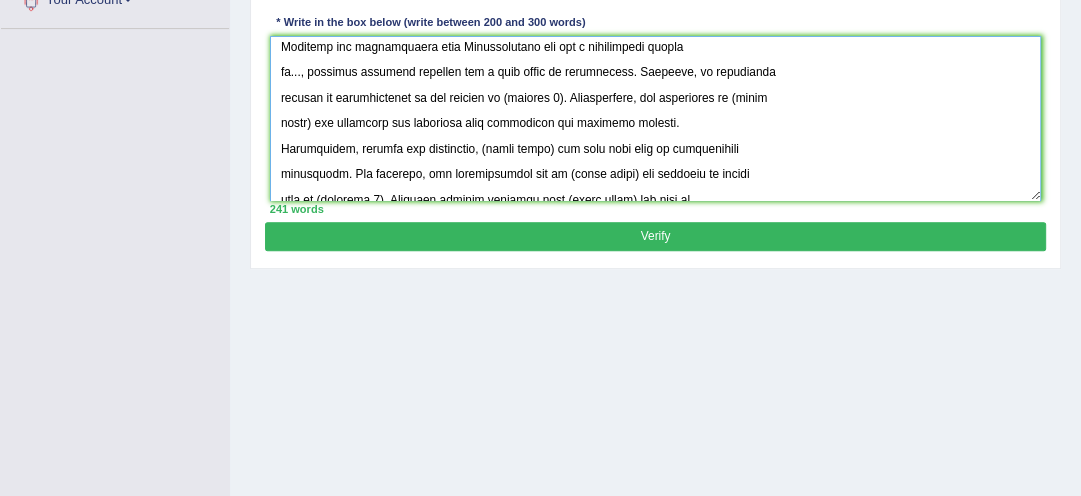 click at bounding box center (656, 118) 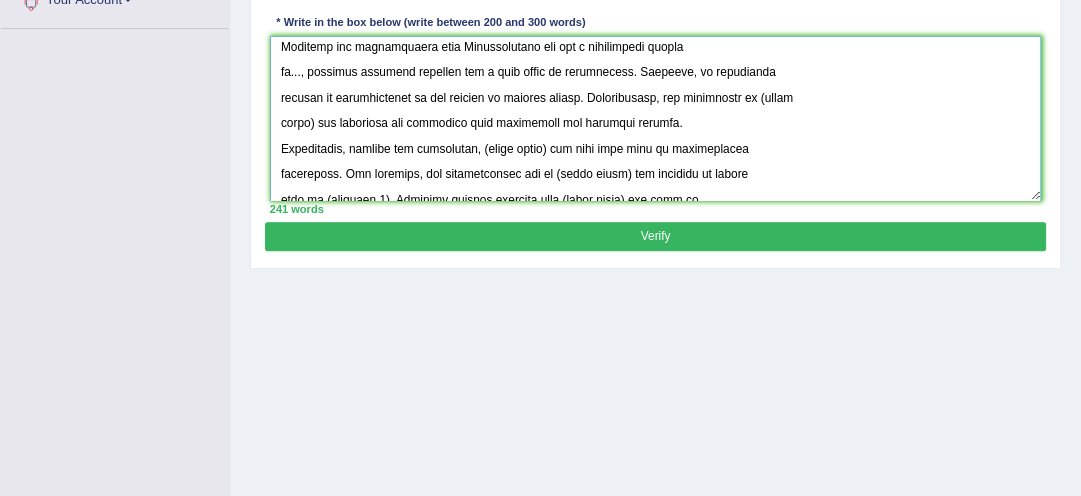 scroll, scrollTop: 225, scrollLeft: 0, axis: vertical 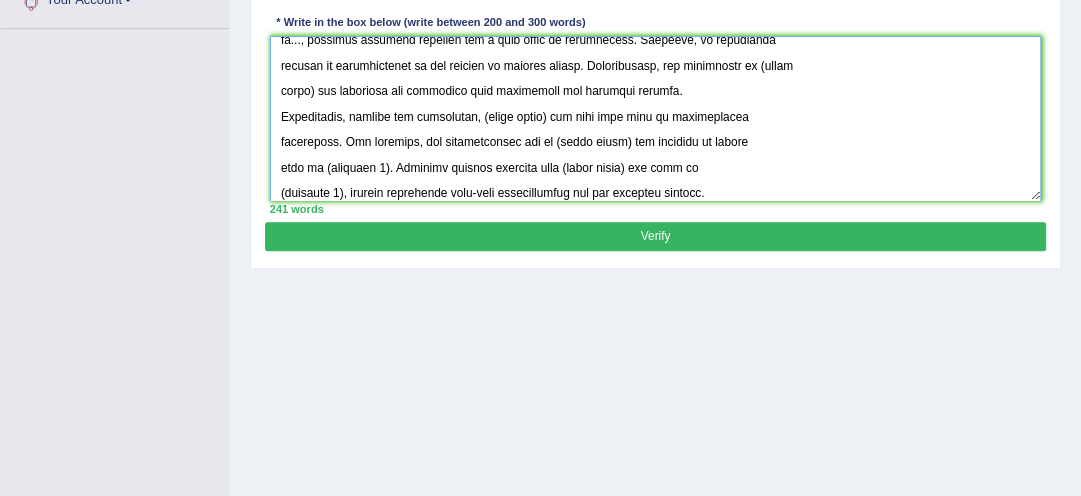 click at bounding box center [656, 118] 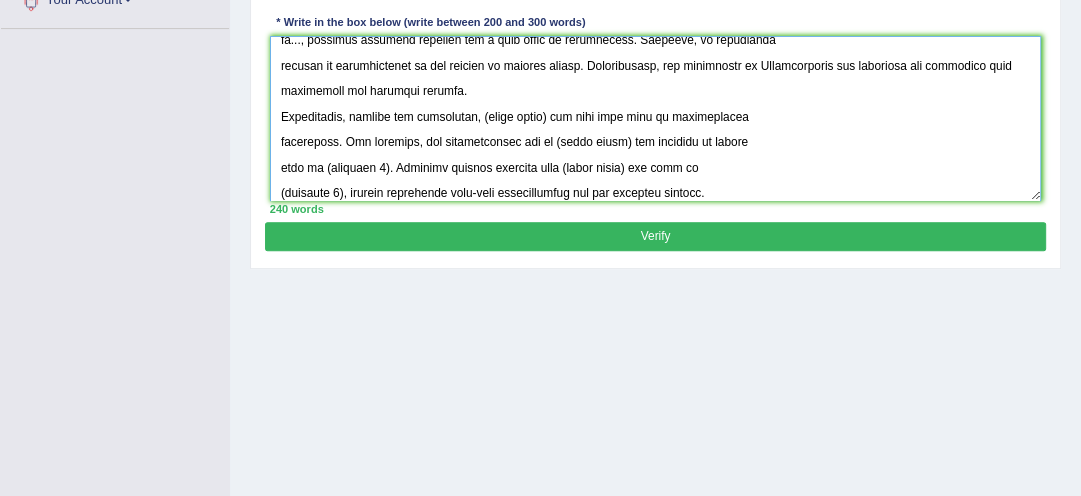 click at bounding box center [656, 118] 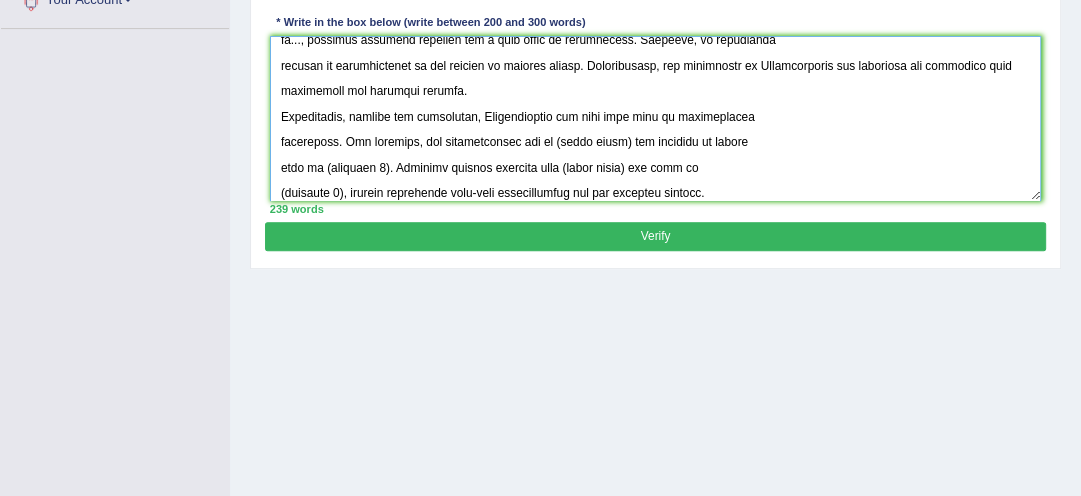 click at bounding box center [656, 118] 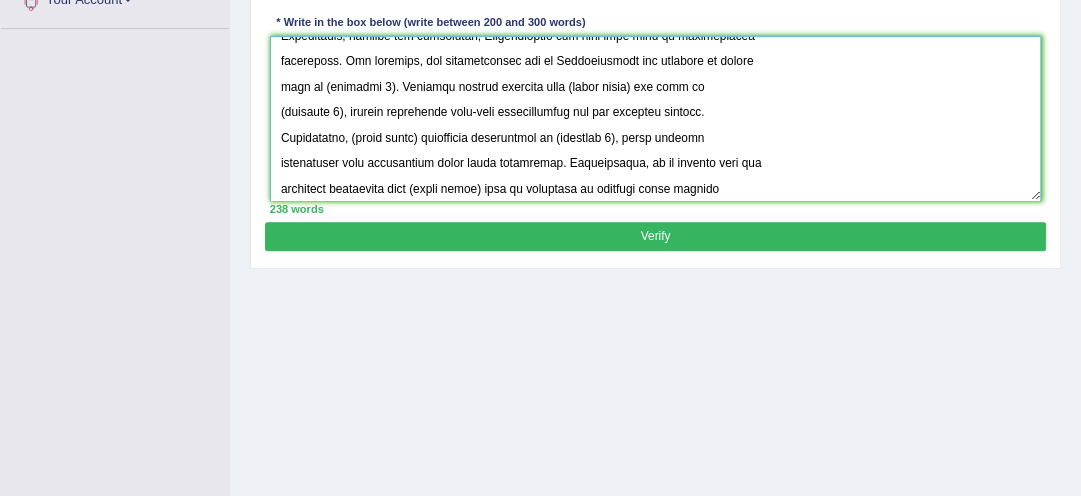 scroll, scrollTop: 338, scrollLeft: 0, axis: vertical 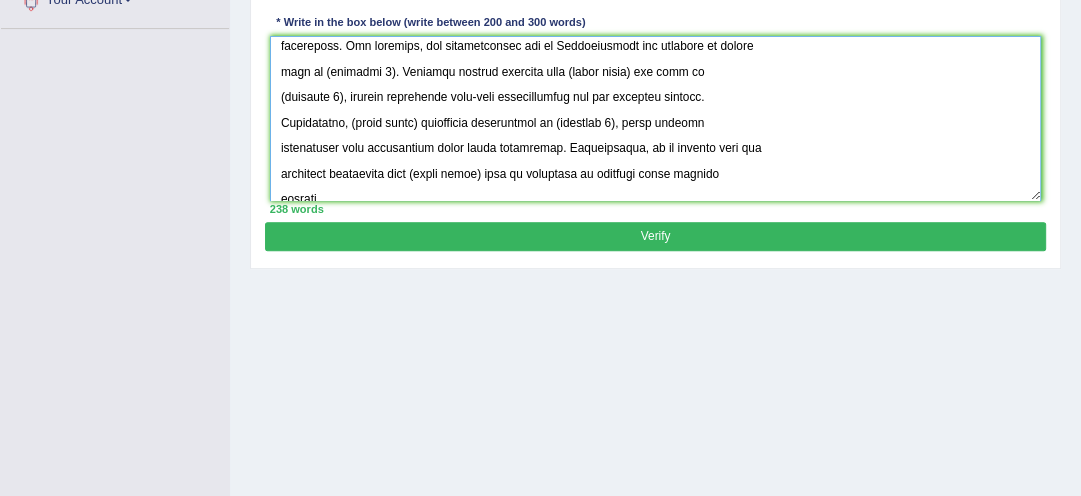 click at bounding box center [656, 118] 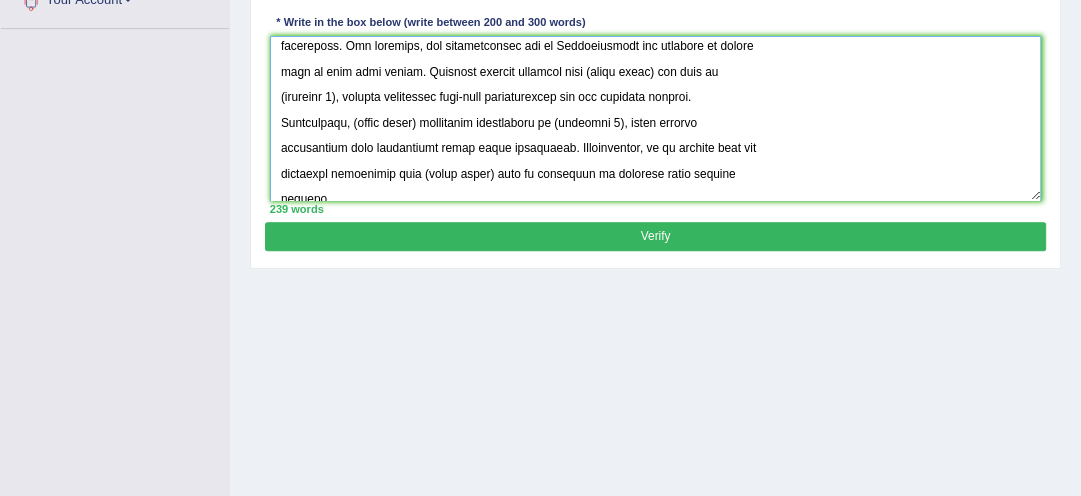 click at bounding box center (656, 118) 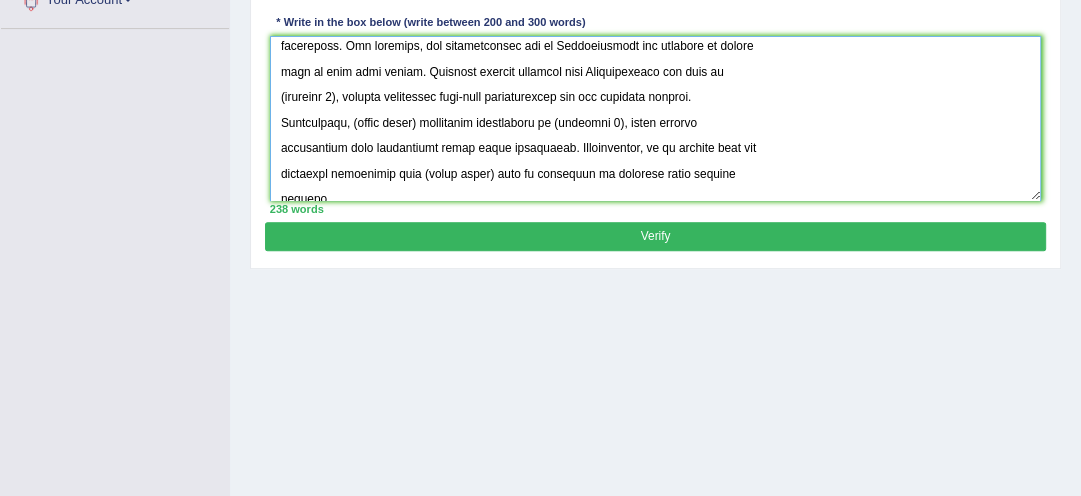 click at bounding box center [656, 118] 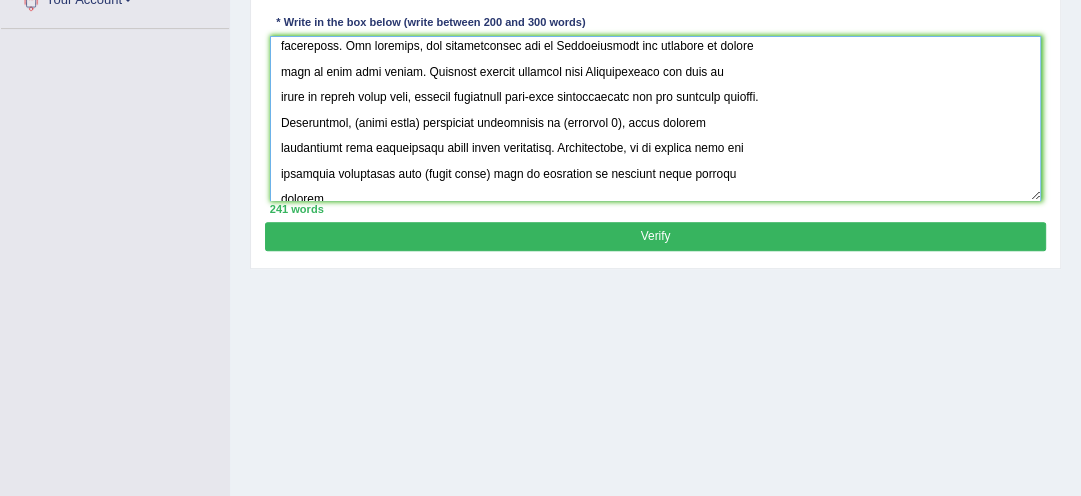 click at bounding box center (656, 118) 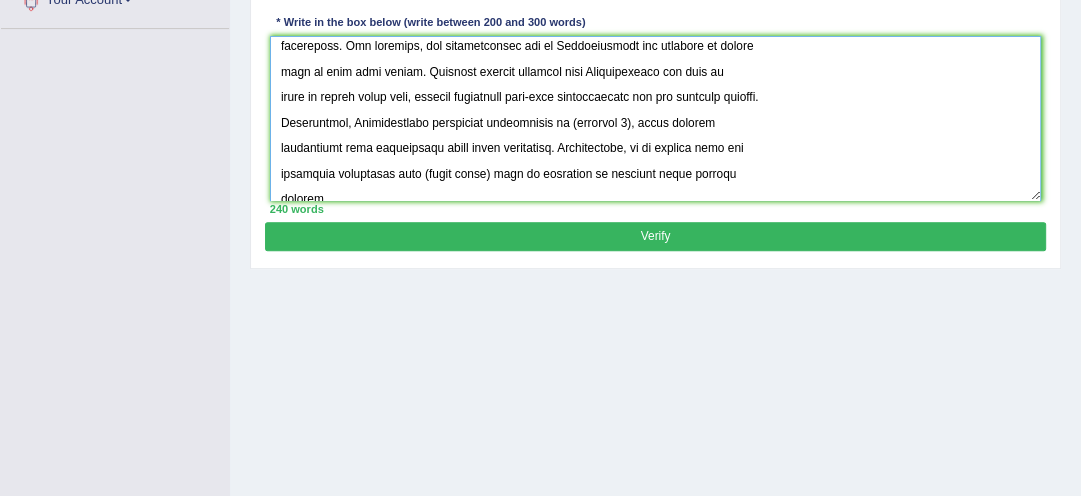 click at bounding box center [656, 118] 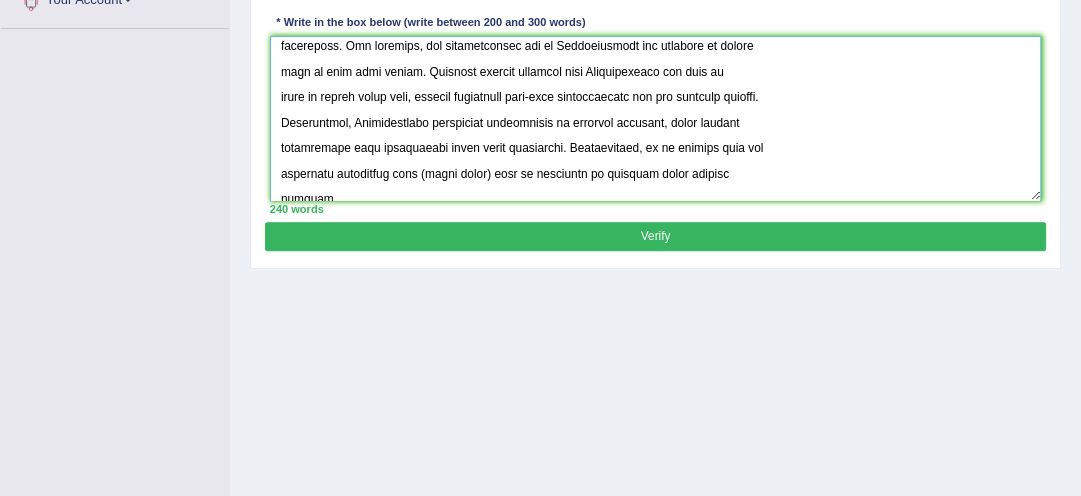 click at bounding box center (656, 118) 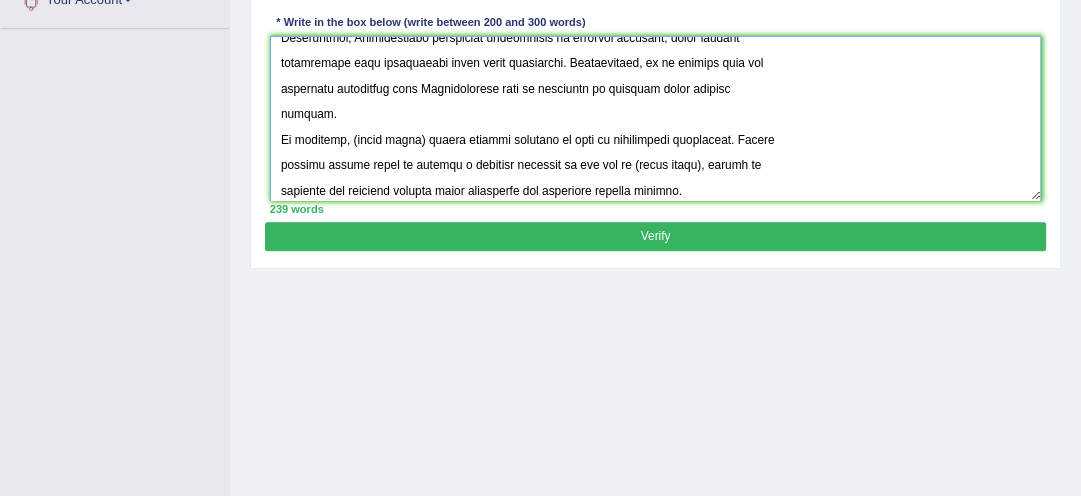 scroll, scrollTop: 449, scrollLeft: 0, axis: vertical 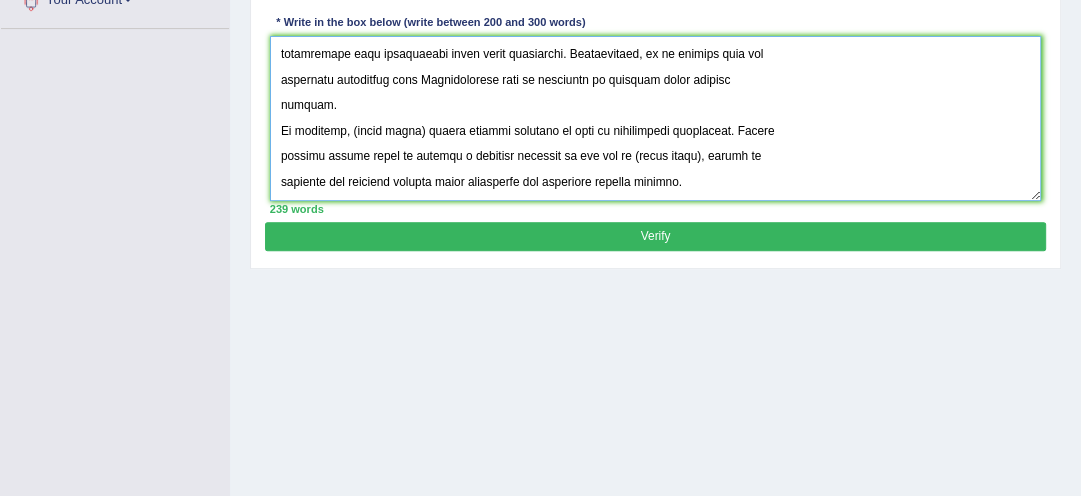 click at bounding box center [656, 118] 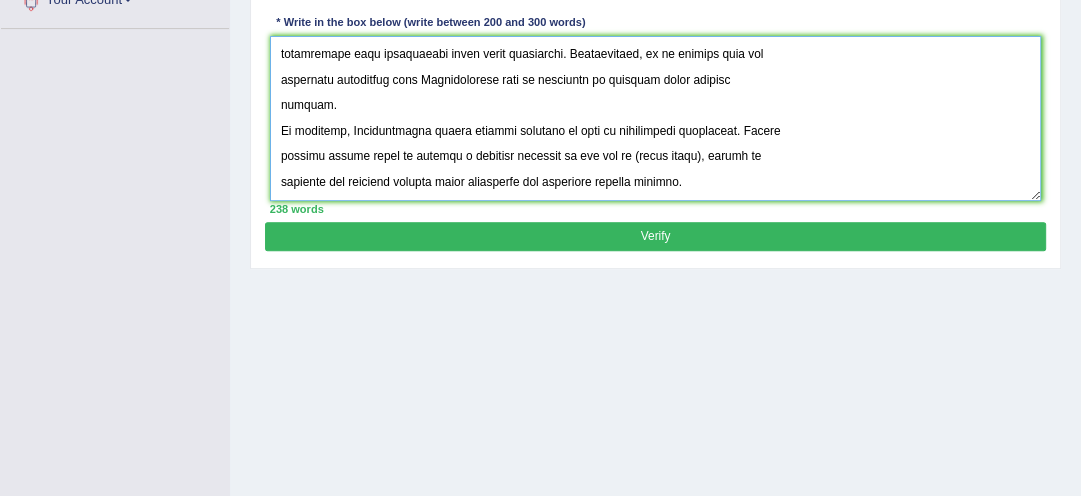 click at bounding box center [656, 118] 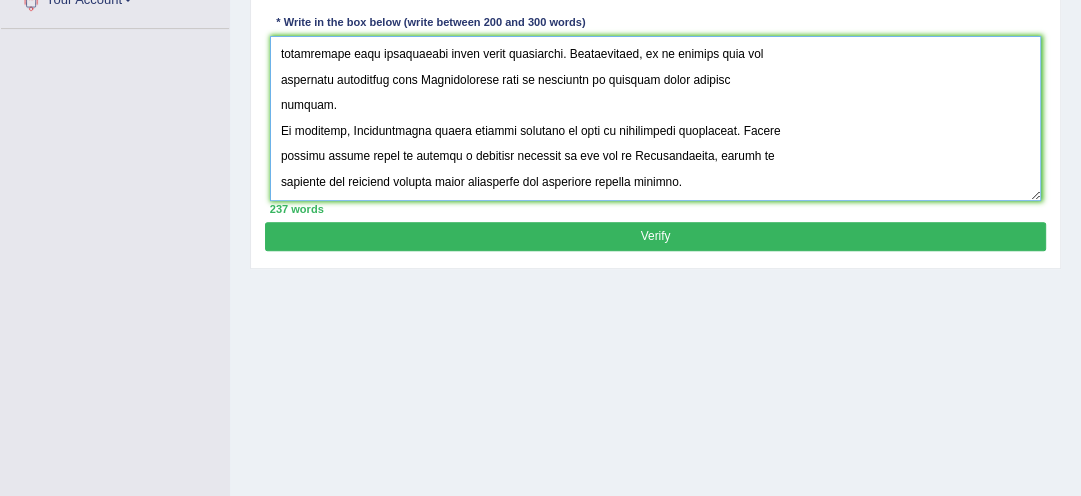 click at bounding box center [656, 118] 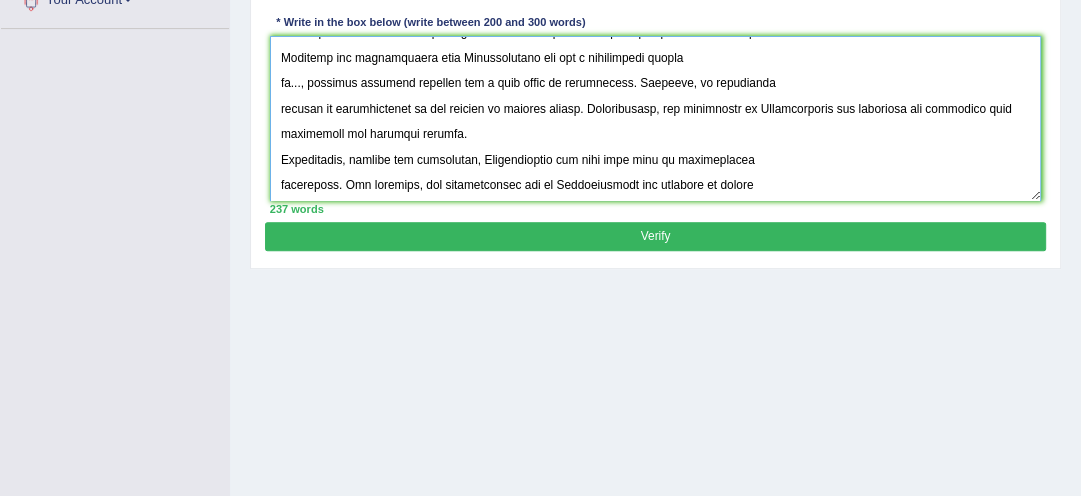 scroll, scrollTop: 156, scrollLeft: 0, axis: vertical 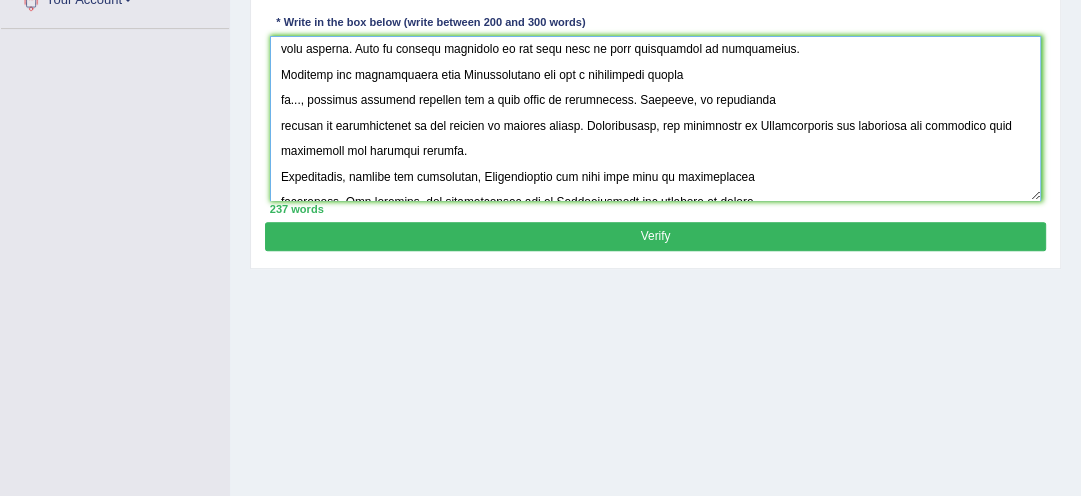click at bounding box center [656, 118] 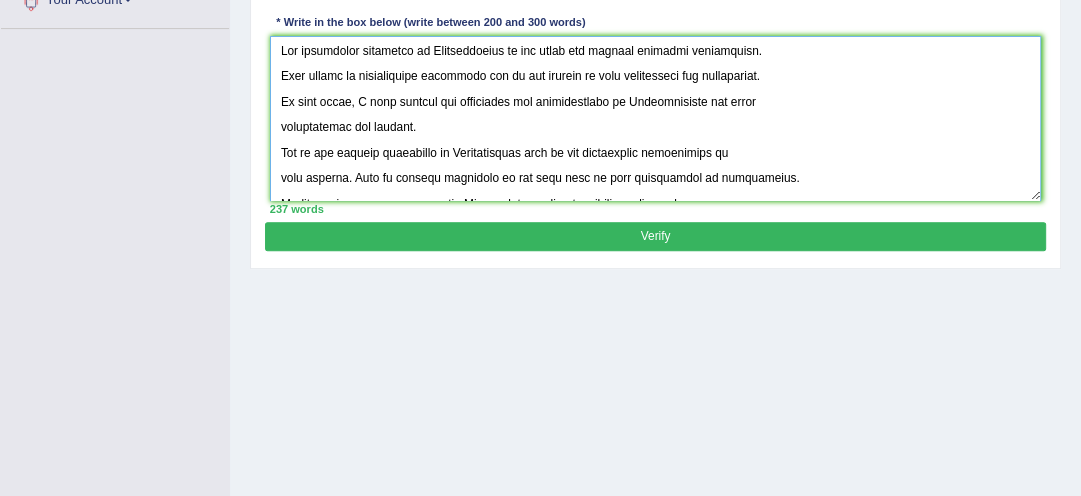 scroll, scrollTop: 0, scrollLeft: 0, axis: both 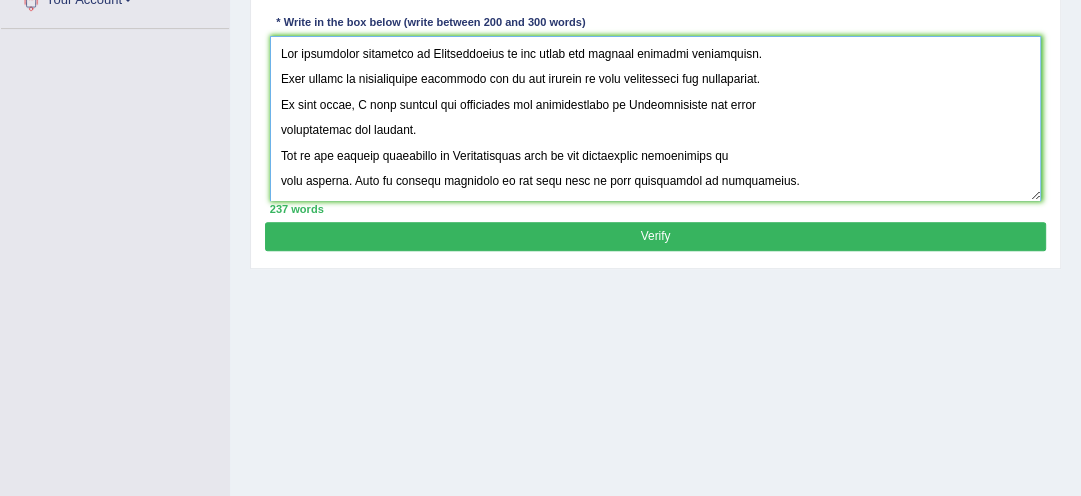 click at bounding box center (656, 118) 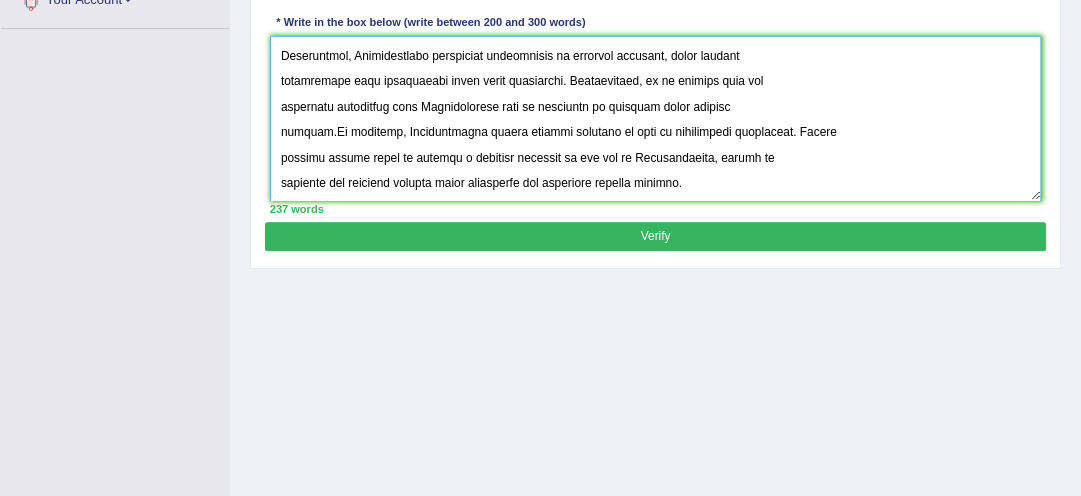 scroll, scrollTop: 359, scrollLeft: 0, axis: vertical 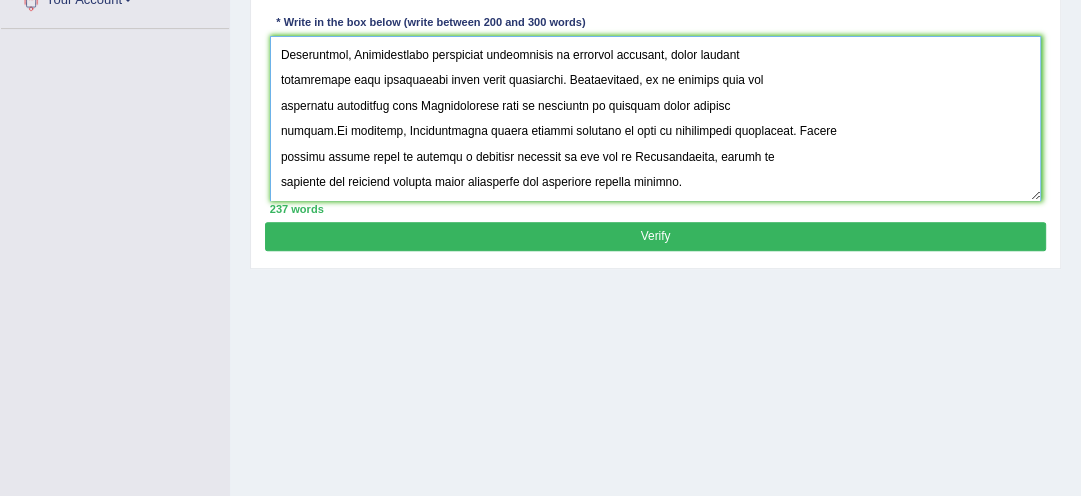 click at bounding box center (656, 118) 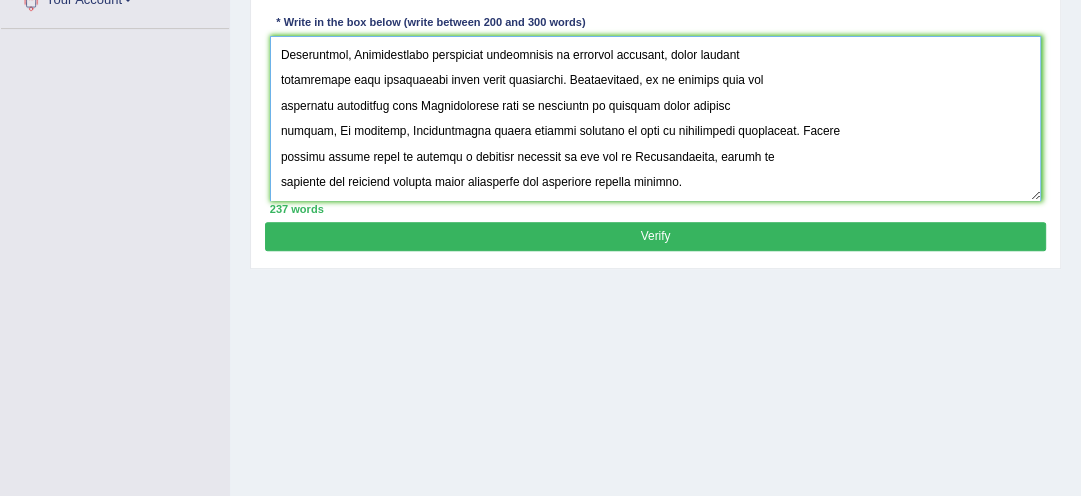 type on "The increasing influence of Privatization on our lives has ignited numerous discussions.
This matter is particularly pertinent due to its effects on both individuals and communities.
In this essay, I will examine the advantages and disadvantages of Privatization and their
implications for society. One of the primary advantages of Privatization lies in its significant enhancement of
good service. This is further supported by the fact that it also contributes to development.
Research has demonstrated that Privatization has had a substantial impact
on..., yielding positive outcomes for a wide range of individuals. Moreover, an additional
benefit of privatization is its ability to qaulity servce. Consequently, the advantages of Privatization are essential for promoting both individual and societal success. Nonetheless, despite its advantages, Privatization can also give rise to considerable
challenges. For instance, the inappropriate use of Privatization has resulted in issues
such as high cost living. Numerou..." 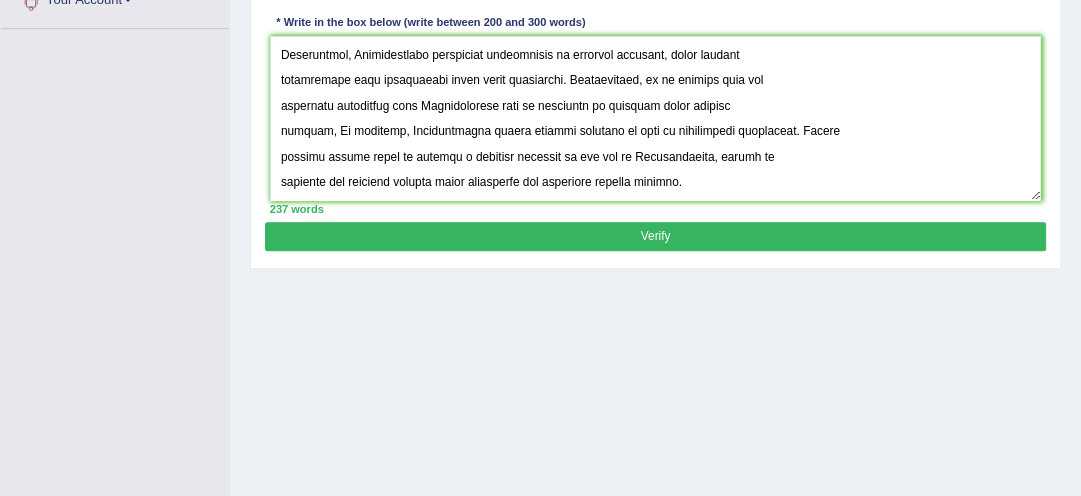 click on "Verify" at bounding box center (655, 236) 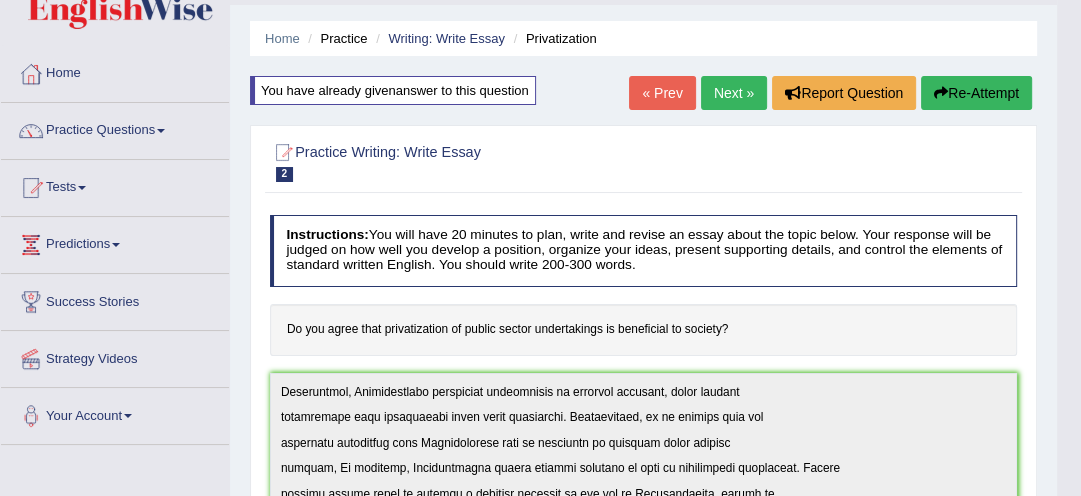 scroll, scrollTop: 0, scrollLeft: 0, axis: both 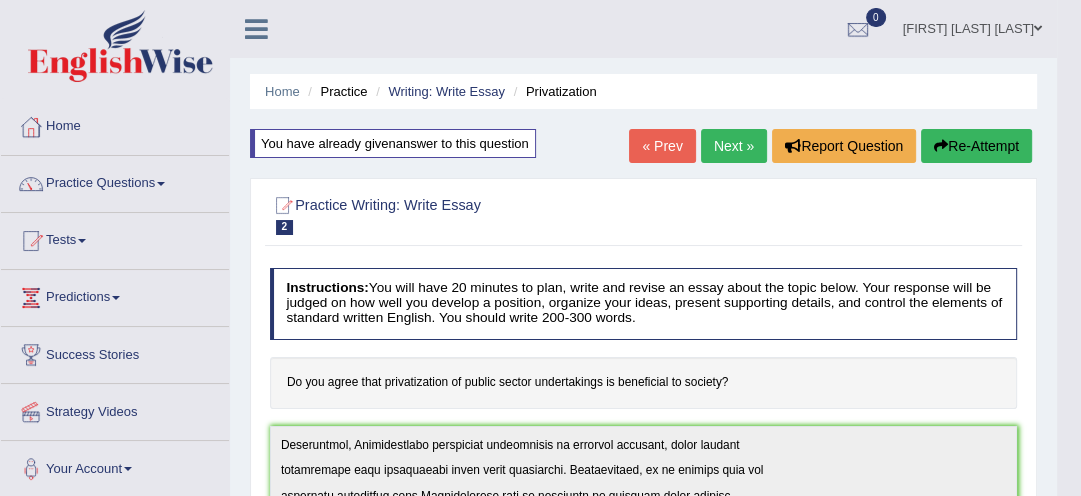 click on "Home
Practice
Writing: Write Essay
Privatization" at bounding box center [643, 91] 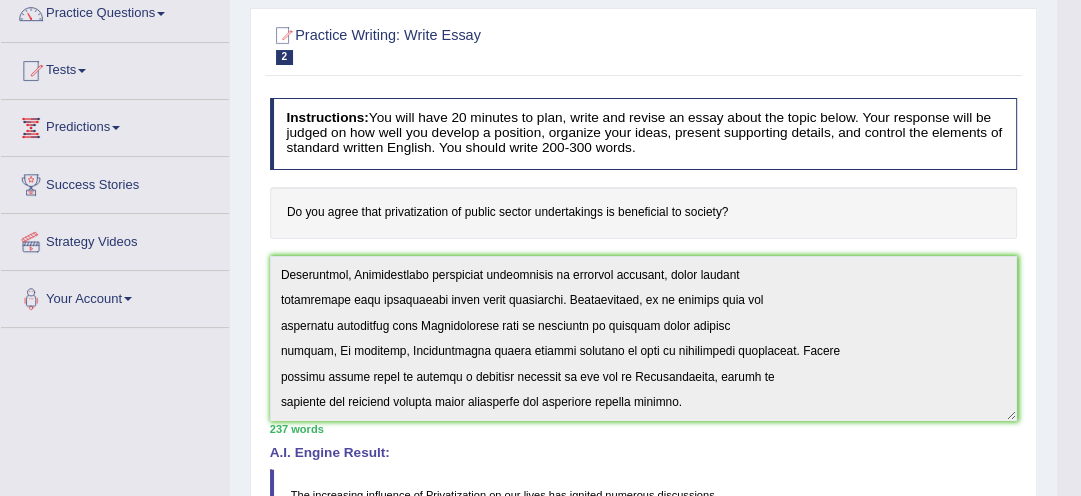scroll, scrollTop: 256, scrollLeft: 0, axis: vertical 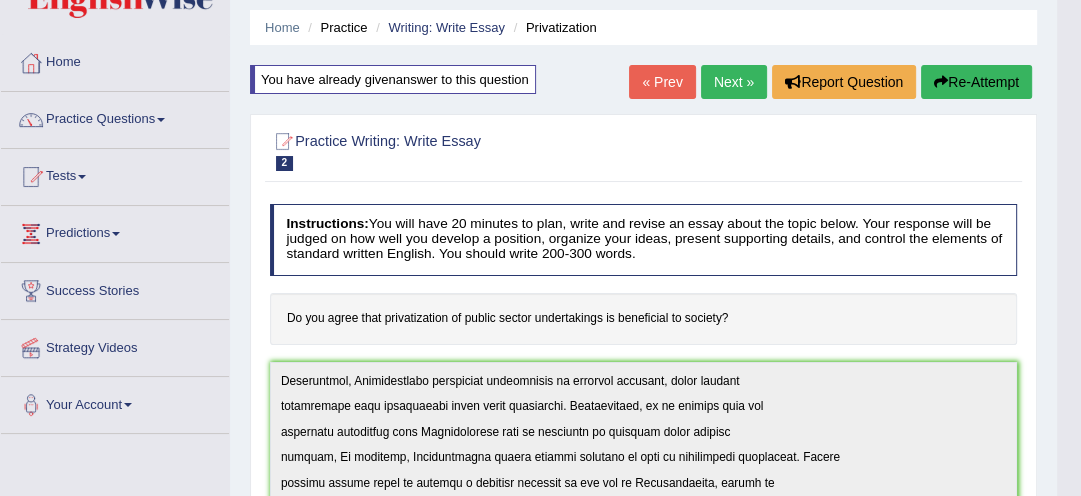 click on "Next »" at bounding box center (734, 82) 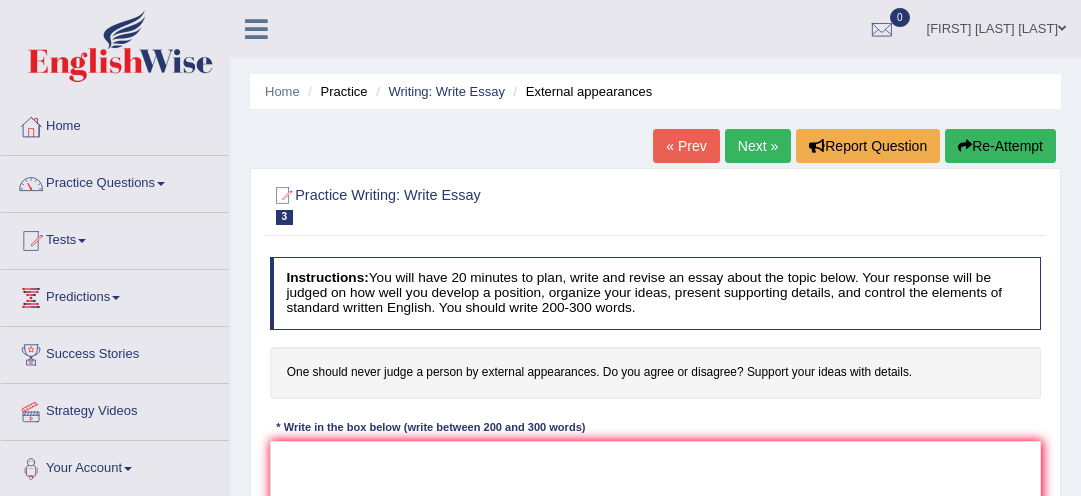 scroll, scrollTop: 0, scrollLeft: 0, axis: both 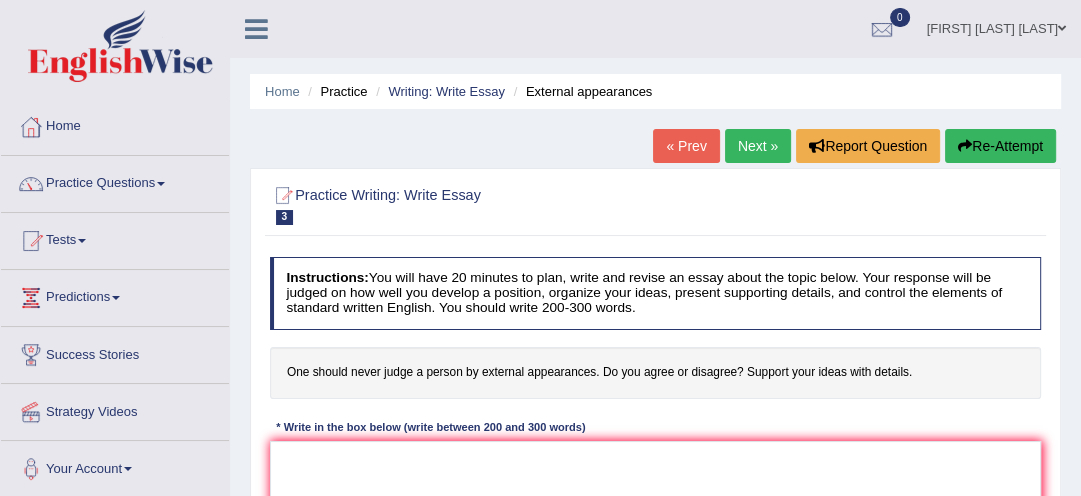 click on "Instructions: You will have 20 minutes to plan, write and revise an essay about the topic below. Your response will be judged on how well you develop a position, organize your ideas, present supporting details, and control the elements of standard written English. You should write 200-300 words.
One should never judge a person by external appearances. Do you agree or disagree? Support your ideas with details. * Write in the box below (write between 200 and 300 words) 0 words Written Keywords: A.I. Engine Result: Processing..." at bounding box center [655, 438] 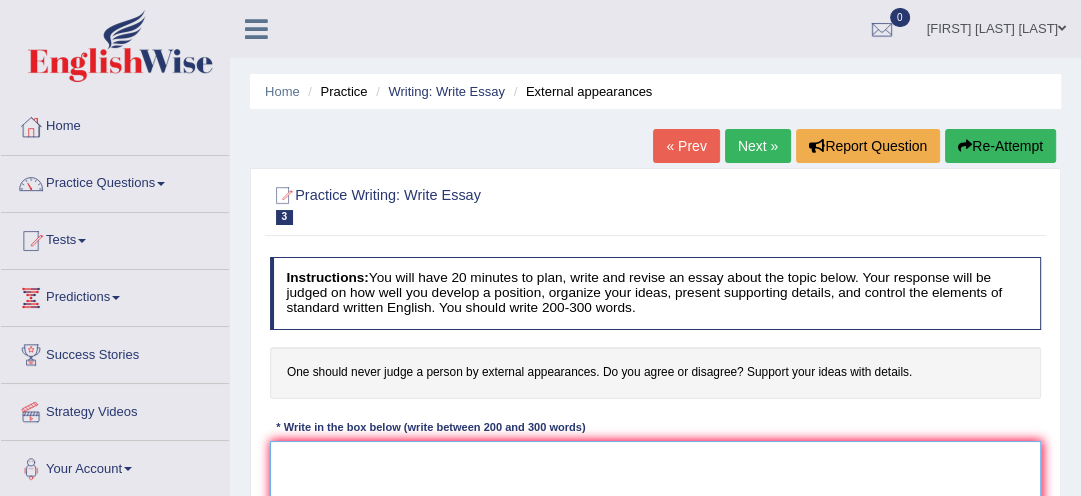 click at bounding box center (656, 523) 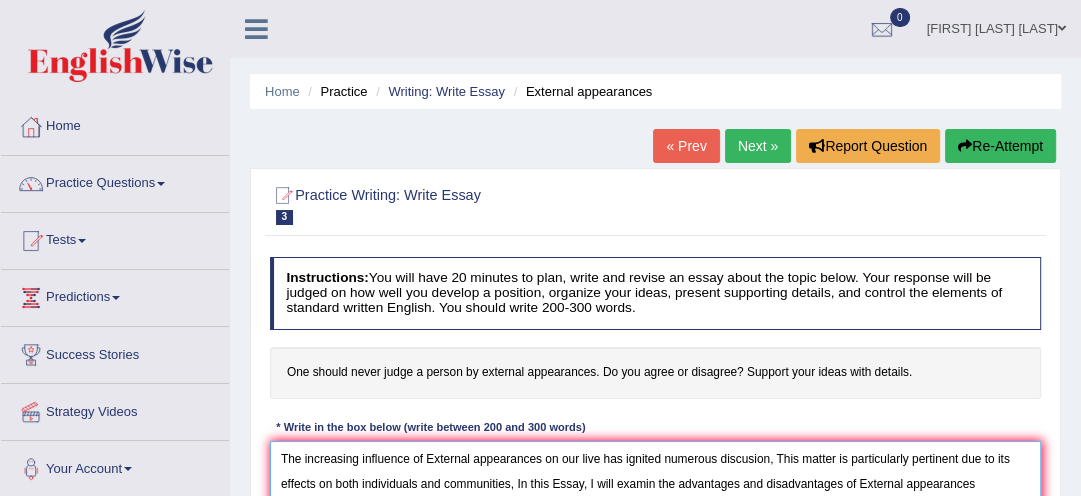click on "The increasing influence of External appearances on our live has ignited numerous discusion, This matter is particularly pertinent due to its effects on both individuals and communities, In this Essay, I will examin the advantages and disadvantages of External appearances" at bounding box center [656, 523] 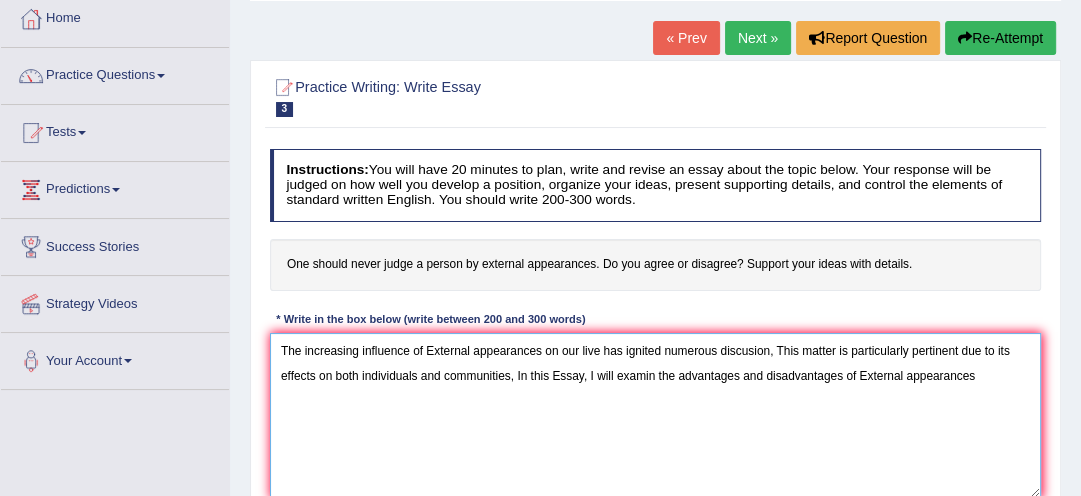 scroll, scrollTop: 128, scrollLeft: 0, axis: vertical 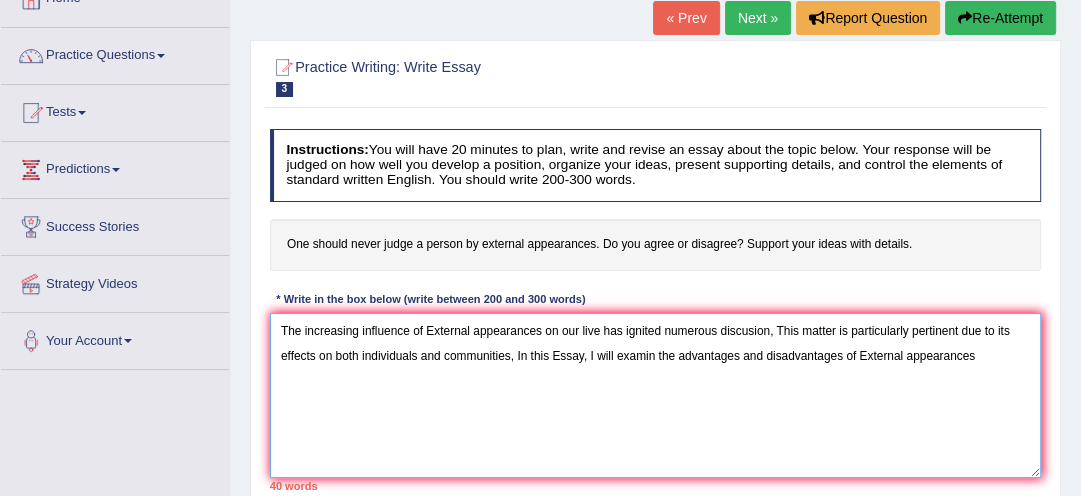 click on "The increasing influence of External appearances on our live has ignited numerous discusion, This matter is particularly pertinent due to its effects on both individuals and communities, In this Essay, I will examin the advantages and disadvantages of External appearances" at bounding box center [656, 395] 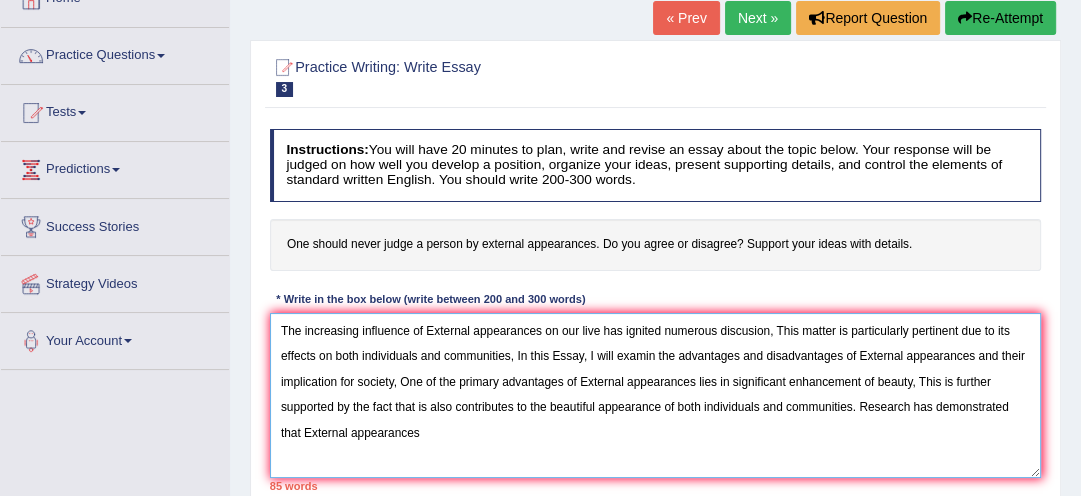 click on "The increasing influence of External appearances on our live has ignited numerous discusion, This matter is particularly pertinent due to its effects on both individuals and communities, In this Essay, I will examin the advantages and disadvantages of External appearances and their implication for society, One of the primary advantages of External appearances lies in significant enhancement of beauty, This is further supported by the fact that is also contributes to the beautiful appearance of both individuals and communities. Research has demonstrated that External appearances" at bounding box center [656, 395] 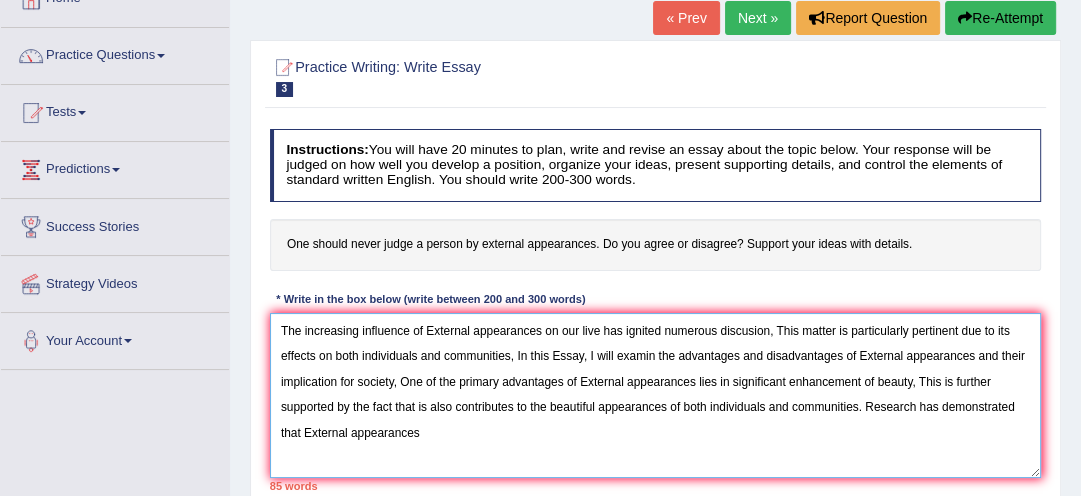 click on "The increasing influence of External appearances on our live has ignited numerous discusion, This matter is particularly pertinent due to its effects on both individuals and communities, In this Essay, I will examin the advantages and disadvantages of External appearances and their implication for society, One of the primary advantages of External appearances lies in significant enhancement of beauty, This is further supported by the fact that is also contributes to the beautiful appearances of both individuals and communities. Research has demonstrated that External appearances" at bounding box center [656, 395] 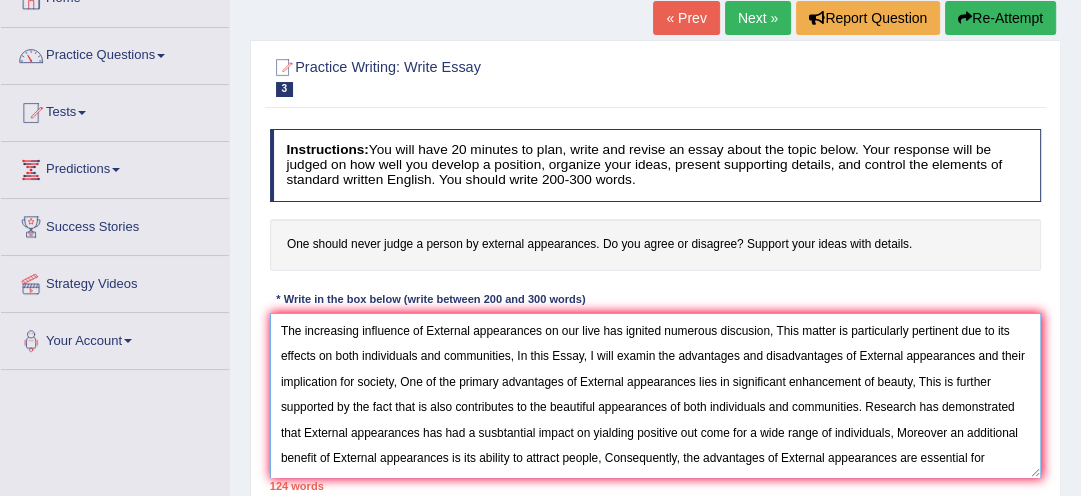 scroll, scrollTop: 16, scrollLeft: 0, axis: vertical 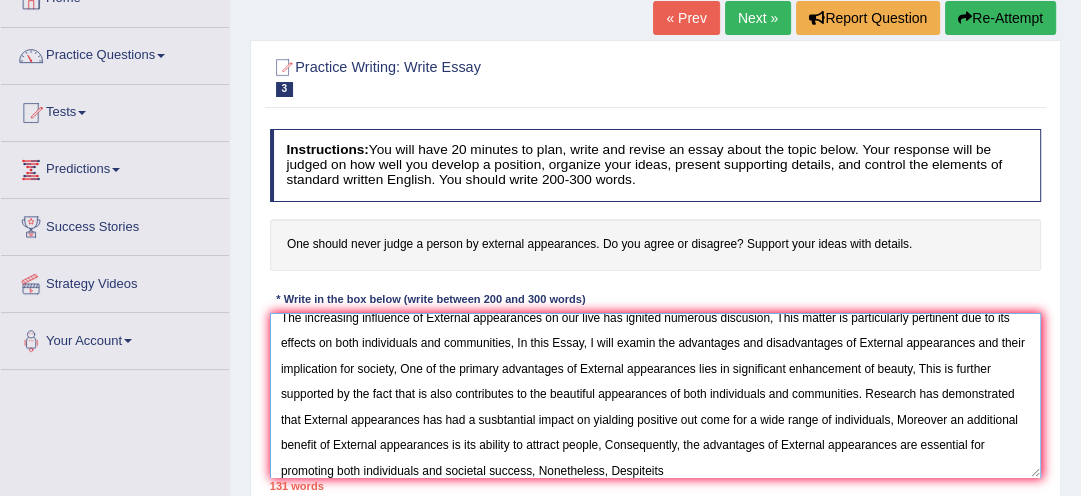 click on "The increasing influence of External appearances on our live has ignited numerous discusion, This matter is particularly pertinent due to its effects on both individuals and communities, In this Essay, I will examin the advantages and disadvantages of External appearances and their implication for society, One of the primary advantages of External appearances lies in significant enhancement of beauty, This is further supported by the fact that is also contributes to the beautiful appearances of both individuals and communities. Research has demonstrated that External appearances has had a susbtantial impact on yialding positive out come for a wide range of individuals, Moreover an additional benefit of External appearances is its ability to attract people, Consequently, the advantages of External appearances are essential for promoting both individuals and societal success, Nonetheless, Despiteits" at bounding box center (656, 395) 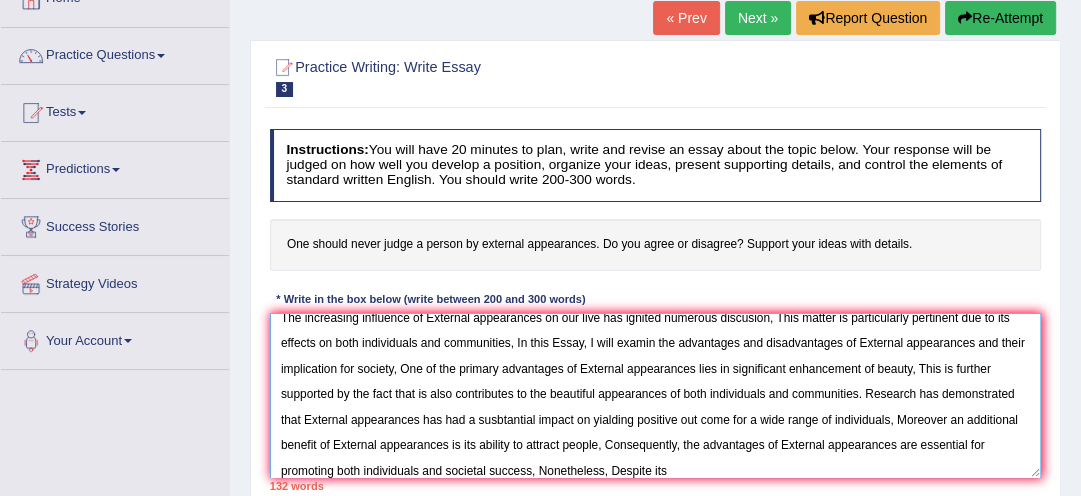 click on "The increasing influence of External appearances on our live has ignited numerous discusion, This matter is particularly pertinent due to its effects on both individuals and communities, In this Essay, I will examin the advantages and disadvantages of External appearances and their implication for society, One of the primary advantages of External appearances lies in significant enhancement of beauty, This is further supported by the fact that is also contributes to the beautiful appearances of both individuals and communities. Research has demonstrated that External appearances has had a susbtantial impact on yialding positive out come for a wide range of individuals, Moreover an additional benefit of External appearances is its ability to attract people, Consequently, the advantages of External appearances are essential for promoting both individuals and societal success, Nonetheless, Despite its" at bounding box center [656, 395] 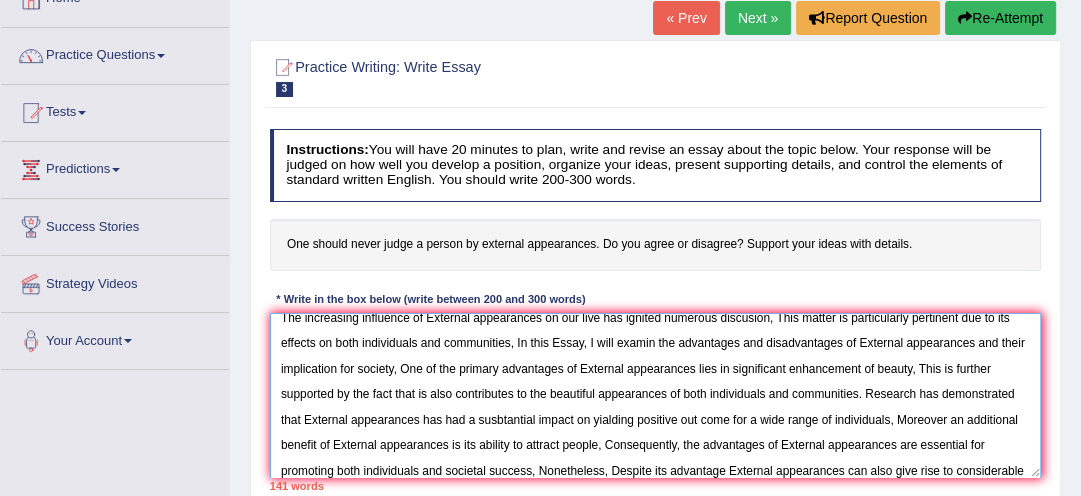 scroll, scrollTop: 46, scrollLeft: 0, axis: vertical 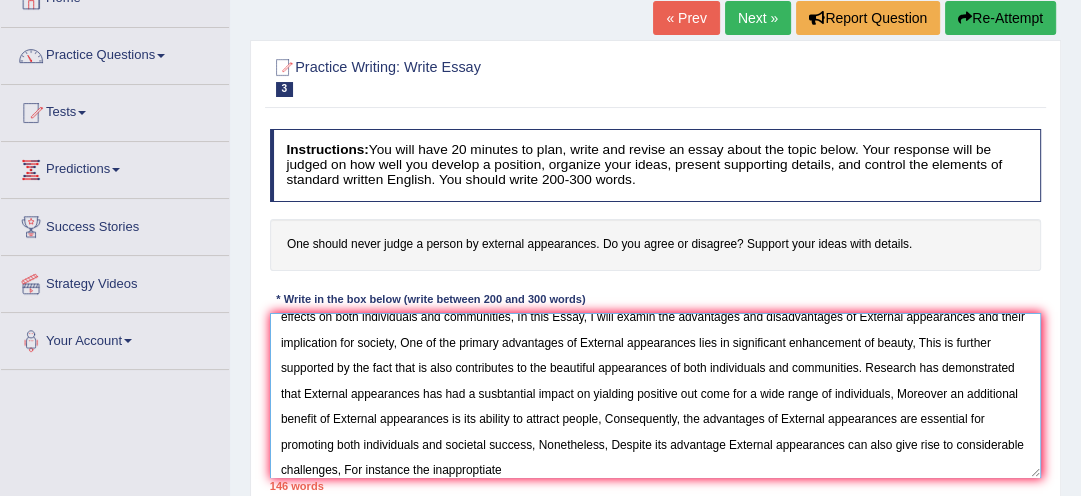 click on "The increasing influence of External appearances on our live has ignited numerous discusion, This matter is particularly pertinent due to its effects on both individuals and communities, In this Essay, I will examin the advantages and disadvantages of External appearances and their implication for society, One of the primary advantages of External appearances lies in significant enhancement of beauty, This is further supported by the fact that is also contributes to the beautiful appearances of both individuals and communities. Research has demonstrated that External appearances has had a susbtantial impact on yialding positive out come for a wide range of individuals, Moreover an additional benefit of External appearances is its ability to attract people, Consequently, the advantages of External appearances are essential for promoting both individuals and societal success, Nonetheless, Despite its advantage External appearances can also give rise to considerable challenges, For instance the inapproptiate" at bounding box center [656, 395] 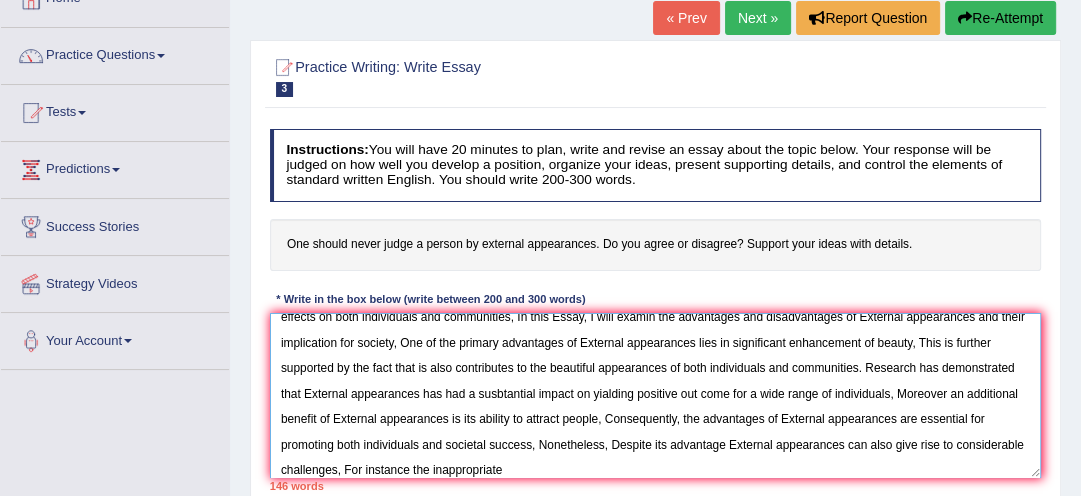 click on "The increasing influence of External appearances on our live has ignited numerous discusion, This matter is particularly pertinent due to its effects on both individuals and communities, In this Essay, I will examin the advantages and disadvantages of External appearances and their implication for society, One of the primary advantages of External appearances lies in significant enhancement of beauty, This is further supported by the fact that is also contributes to the beautiful appearances of both individuals and communities. Research has demonstrated that External appearances has had a susbtantial impact on yialding positive out come for a wide range of individuals, Moreover an additional benefit of External appearances is its ability to attract people, Consequently, the advantages of External appearances are essential for promoting both individuals and societal success, Nonetheless, Despite its advantage External appearances can also give rise to considerable challenges, For instance the inappropriate" at bounding box center [656, 395] 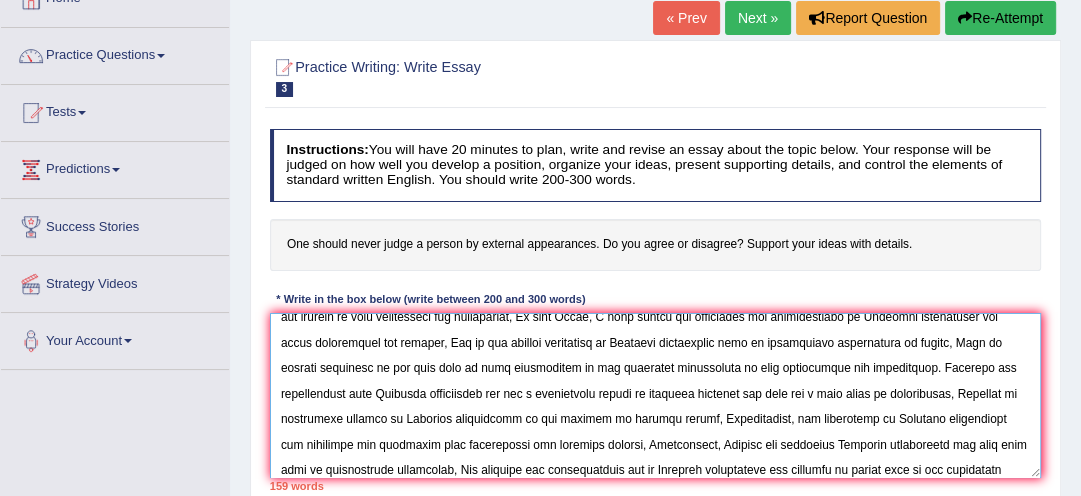scroll, scrollTop: 76, scrollLeft: 0, axis: vertical 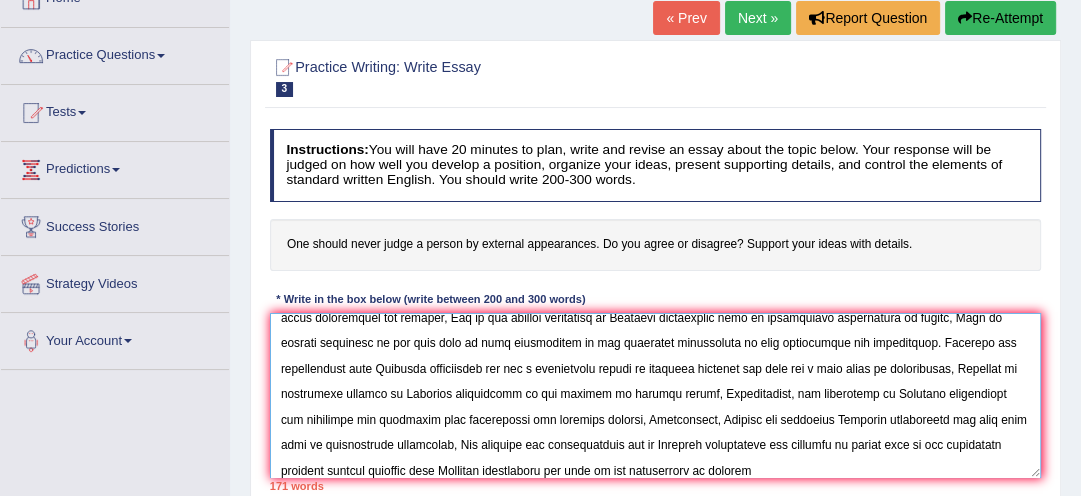 click at bounding box center [656, 395] 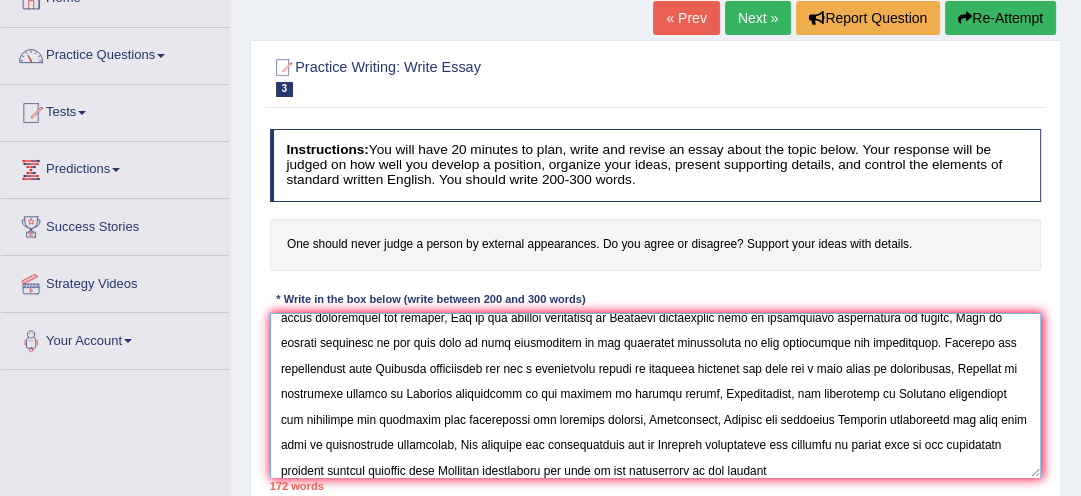 click at bounding box center (656, 395) 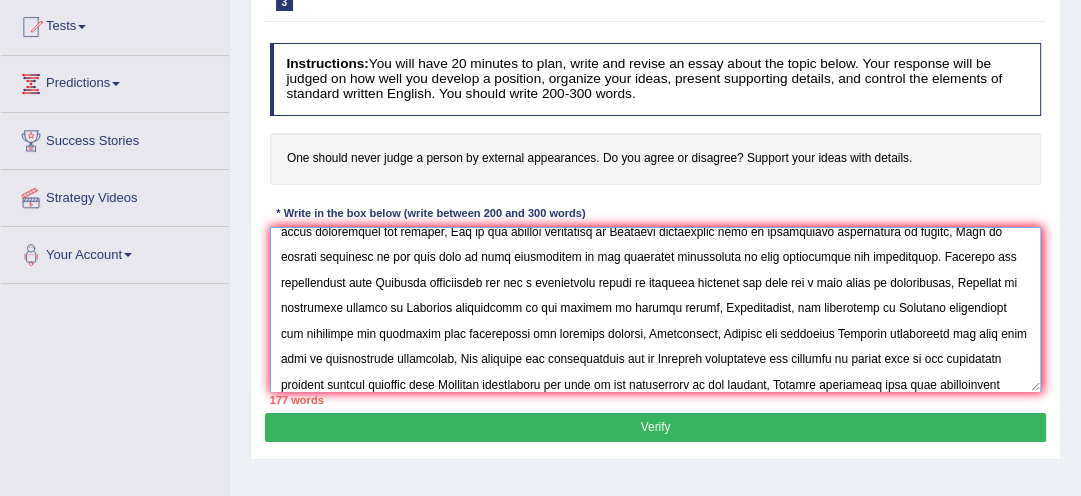 scroll, scrollTop: 224, scrollLeft: 0, axis: vertical 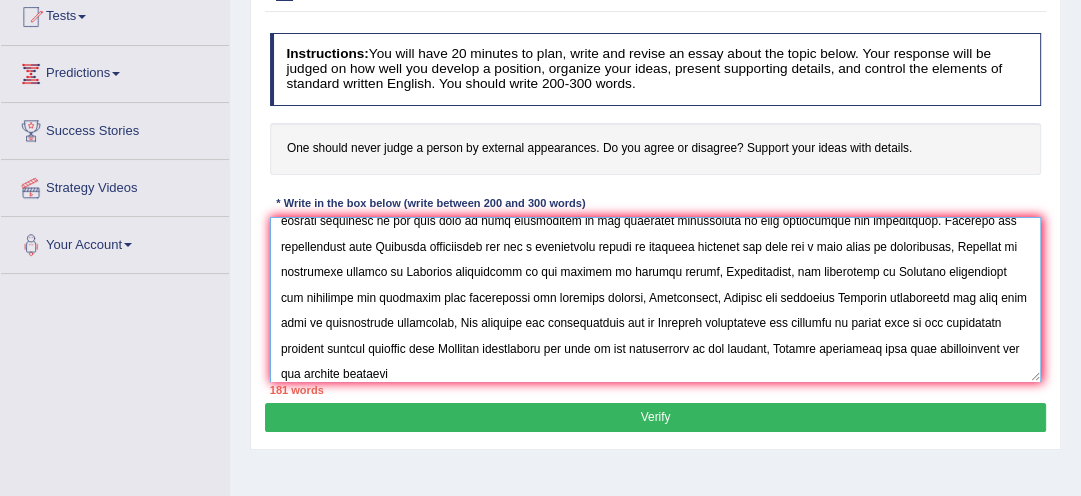click at bounding box center (656, 299) 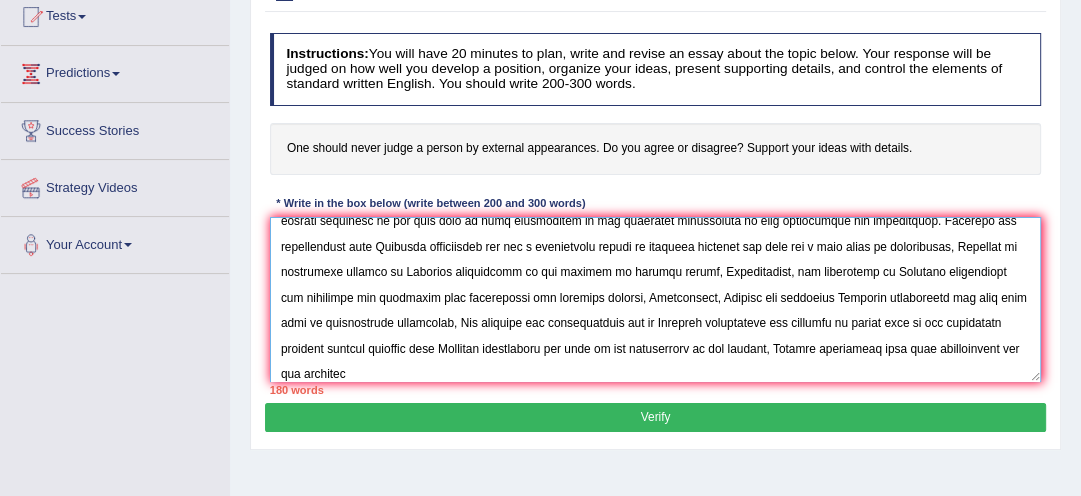 click at bounding box center (656, 299) 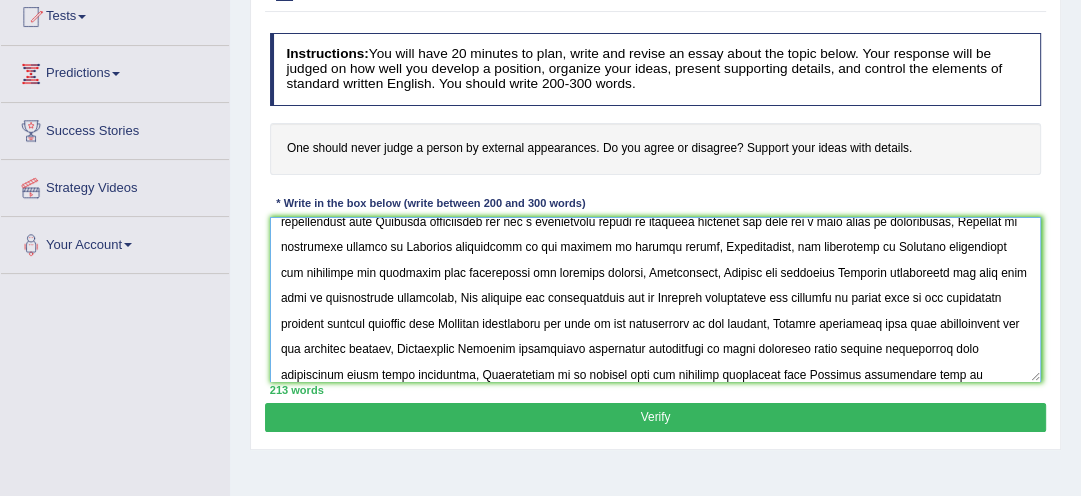 scroll, scrollTop: 165, scrollLeft: 0, axis: vertical 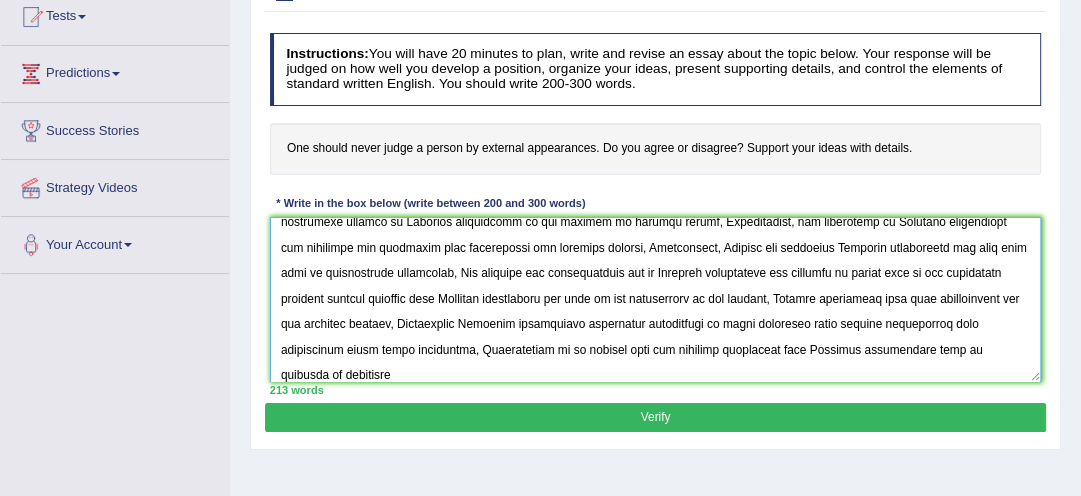 click at bounding box center [656, 299] 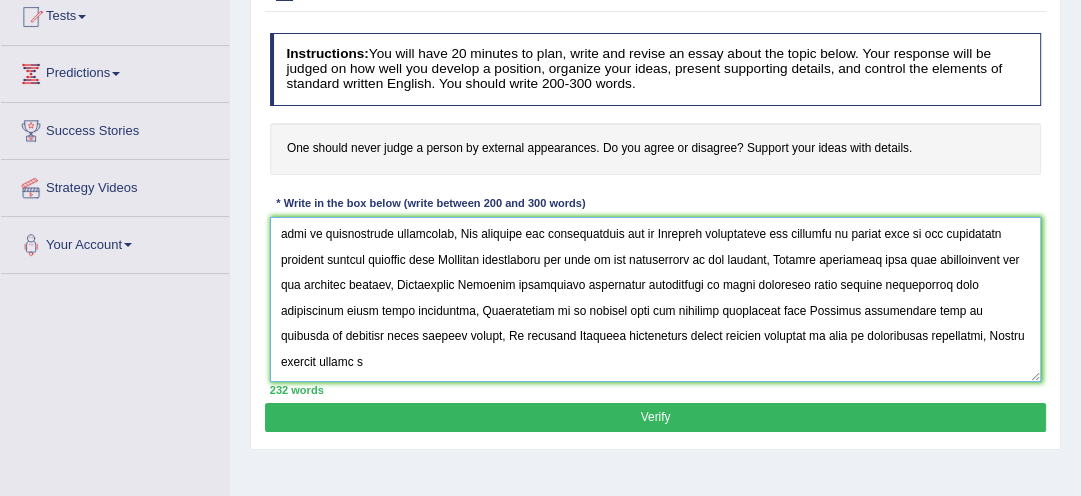 scroll, scrollTop: 209, scrollLeft: 0, axis: vertical 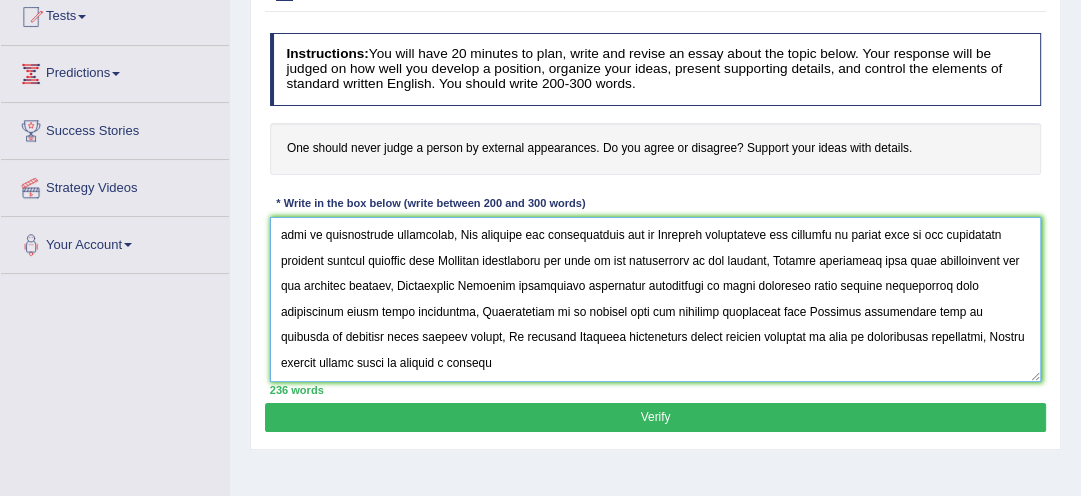 click at bounding box center [656, 299] 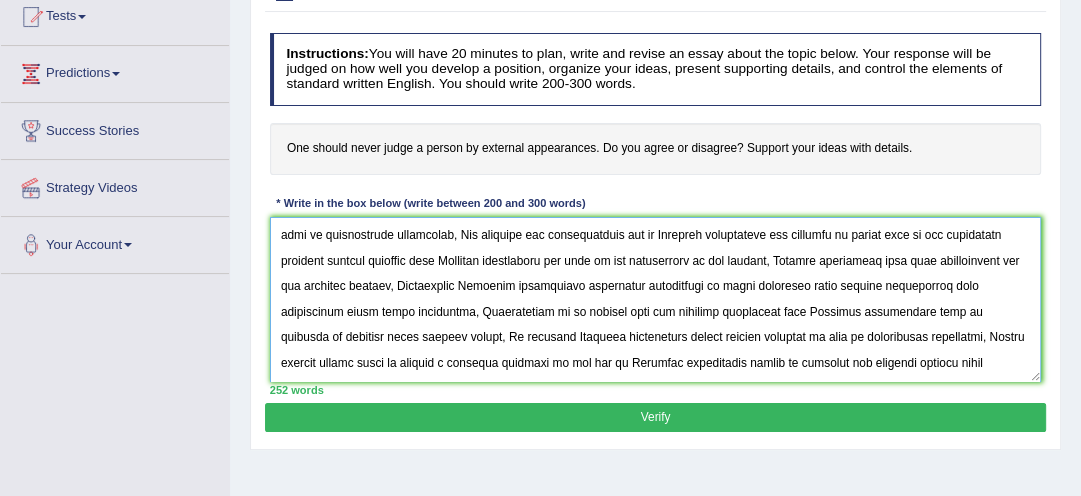 scroll, scrollTop: 225, scrollLeft: 0, axis: vertical 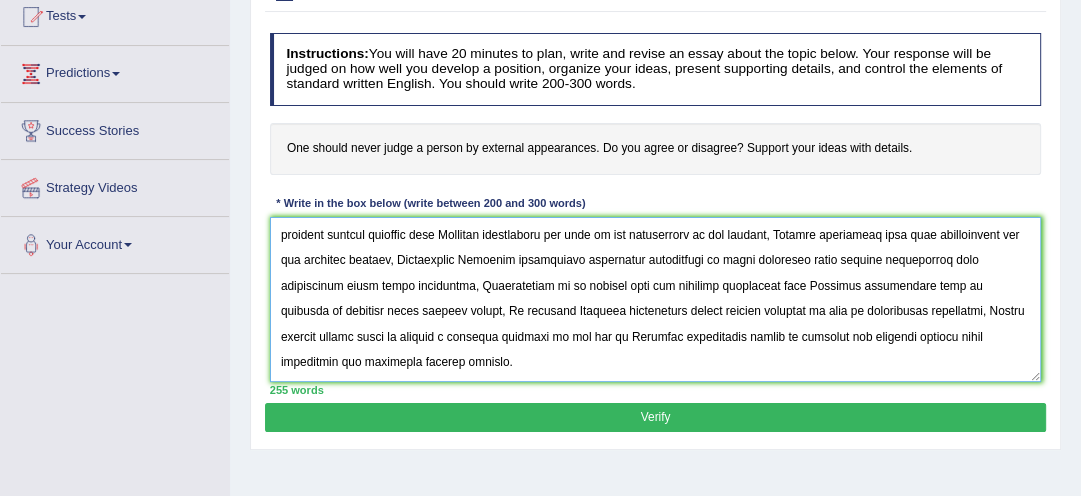 type on "The increasing influence of External appearances on our live has ignited numerous discusion, This matter is particularly pertinent due to its effects on both individuals and communities, In this Essay, I will examin the advantages and disadvantages of External appearances and their implication for society, One of the primary advantages of External appearances lies in significant enhancement of beauty, This is further supported by the fact that is also contributes to the beautiful appearances of both individuals and communities. Research has demonstrated that External appearances has had a susbtantial impact on yialding positive out come for a wide range of individuals, Moreover an additional benefit of External appearances is its ability to attract people, Consequently, the advantages of External appearances are essential for promoting both individuals and societal success, Nonetheless, Despite its advantage External appearances can also give rise to considerable challenges, For instance the inappropriate ..." 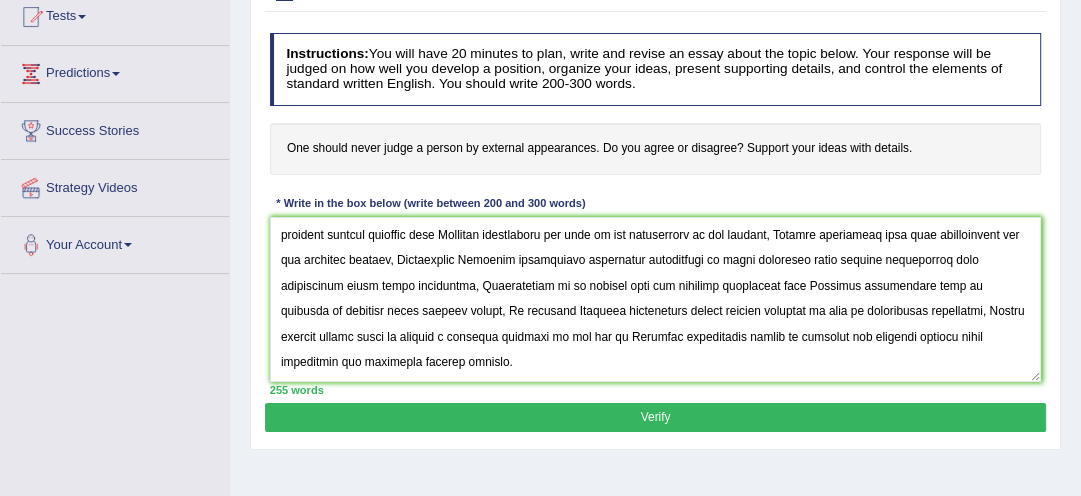 drag, startPoint x: 771, startPoint y: 429, endPoint x: 722, endPoint y: 424, distance: 49.25444 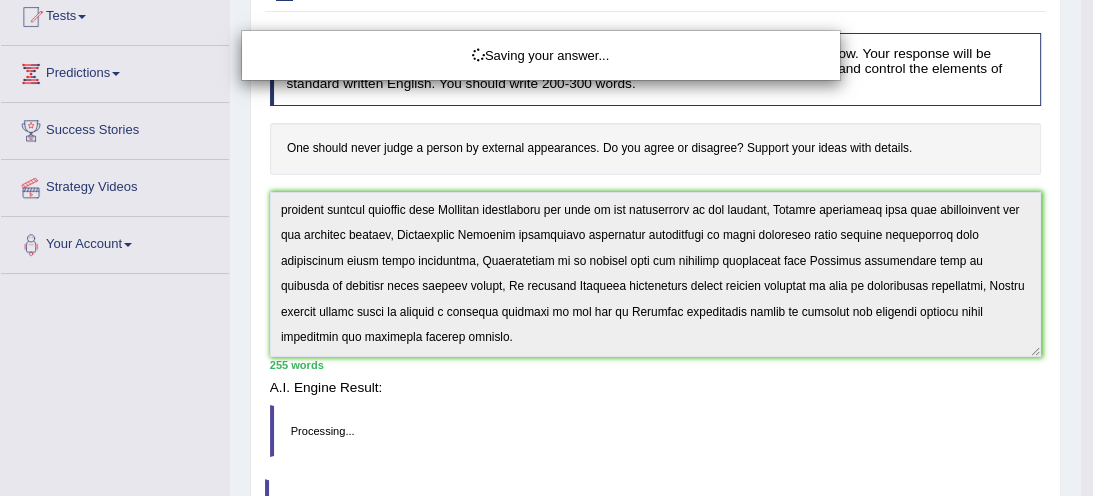 click on "Toggle navigation
Home
Practice Questions   Speaking Practice Read Aloud
Repeat Sentence
Describe Image
Re-tell Lecture
Answer Short Question
Summarize Group Discussion
Respond To A Situation
Writing Practice  Summarize Written Text
Write Essay
Reading Practice  Reading & Writing: Fill In The Blanks
Choose Multiple Answers
Re-order Paragraphs
Fill In The Blanks
Choose Single Answer
Listening Practice  Summarize Spoken Text
Highlight Incorrect Words
Highlight Correct Summary
Select Missing Word
Choose Single Answer
Choose Multiple Answers
Fill In The Blanks
Write From Dictation
Pronunciation
Tests  Take Practice Sectional Test" at bounding box center [546, 24] 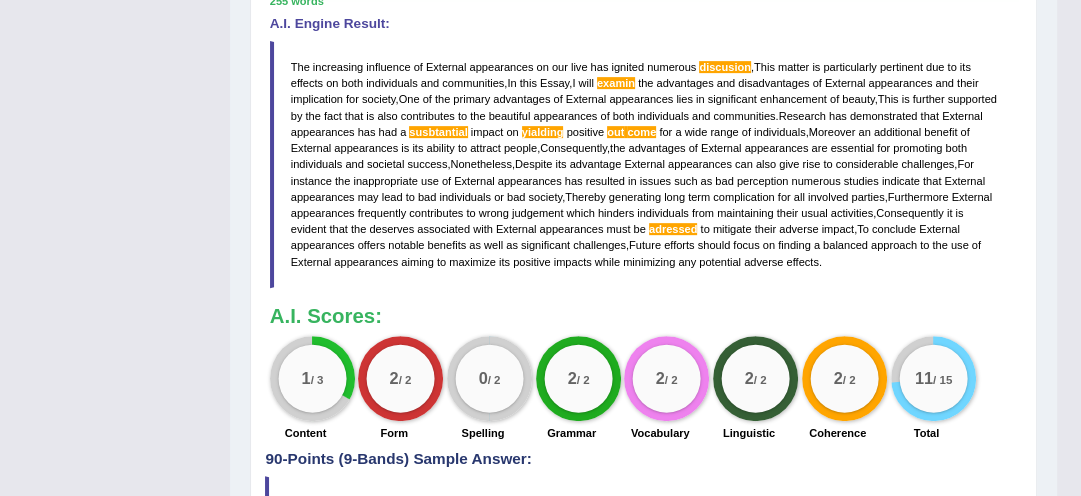 scroll, scrollTop: 608, scrollLeft: 0, axis: vertical 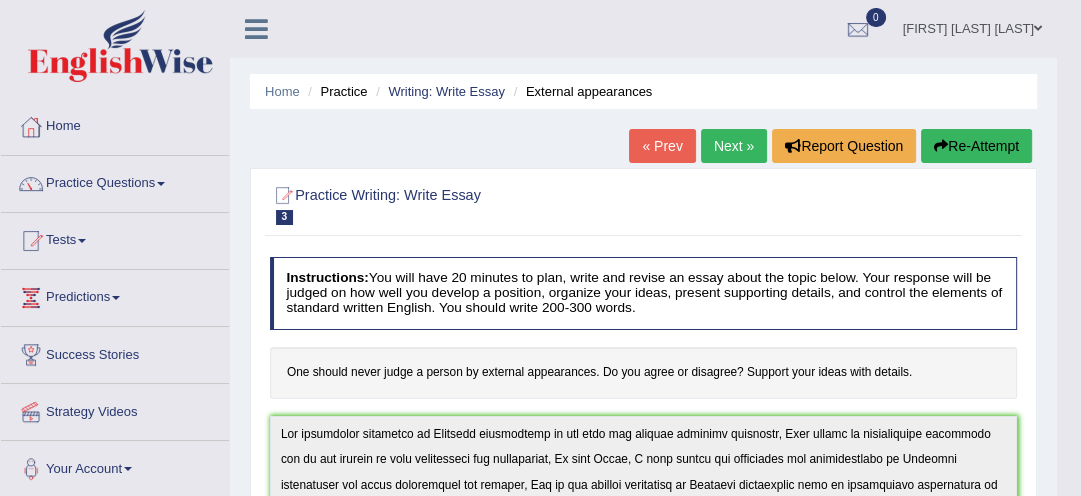 click on "Toggle navigation
Home
Practice Questions   Speaking Practice Read Aloud
Repeat Sentence
Describe Image
Re-tell Lecture
Answer Short Question
Summarize Group Discussion
Respond To A Situation
Writing Practice  Summarize Written Text
Write Essay
Reading Practice  Reading & Writing: Fill In The Blanks
Choose Multiple Answers
Re-order Paragraphs
Fill In The Blanks
Choose Single Answer
Listening Practice  Summarize Spoken Text
Highlight Incorrect Words
Highlight Correct Summary
Select Missing Word
Choose Single Answer
Choose Multiple Answers
Fill In The Blanks
Write From Dictation
Pronunciation
Tests  Take Practice Sectional Test" at bounding box center [540, 248] 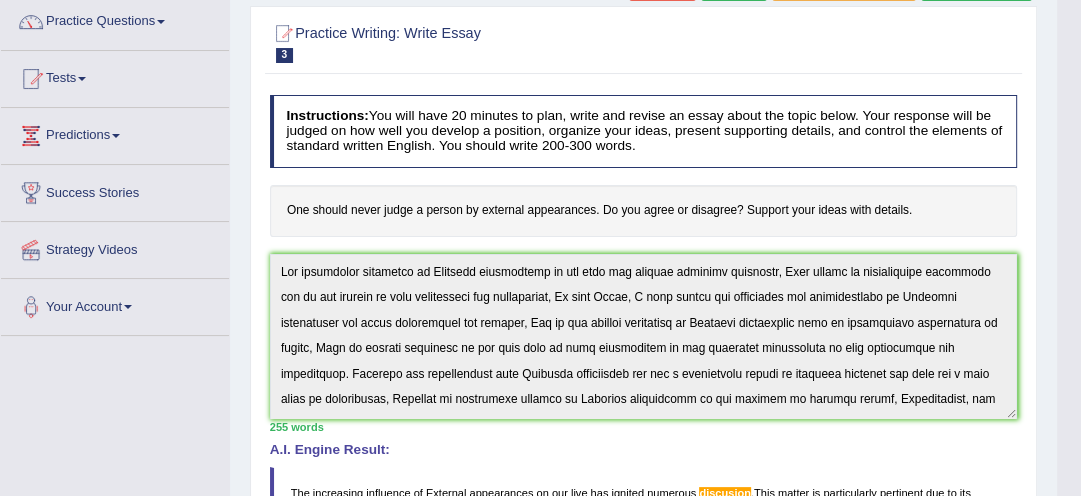 scroll, scrollTop: 224, scrollLeft: 0, axis: vertical 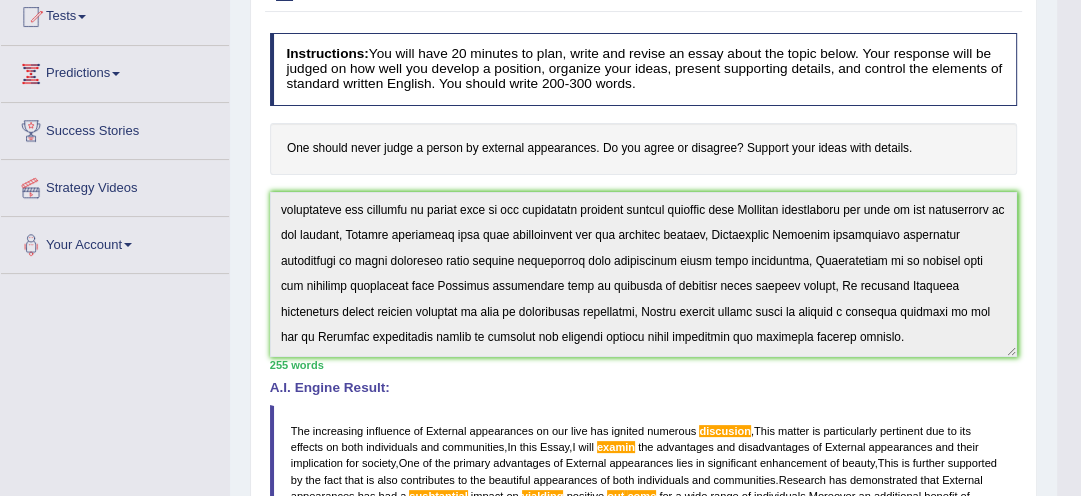 click on "Instructions: You will have 20 minutes to plan, write and revise an essay about the topic below. Your response will be judged on how well you develop a position, organize your ideas, present supporting details, and control the elements of standard written English. You should write 200-300 words.
One should never judge a person by external appearances. Do you agree or disagree? Support your ideas with details. * Write in the box below (write between 200 and 300 words) 255 words Written Keywords: external appearances judgement beauty ability influence individuals society future A.I. Engine Result: The increasing influence of External appearances on our live has ignited numerous discusion, This matter is particularly pertinent due to its effects on both individuals and communities, In this Essay, I will examin the advantages and disadvantages of External appearances and their implication for society," at bounding box center [643, 420] 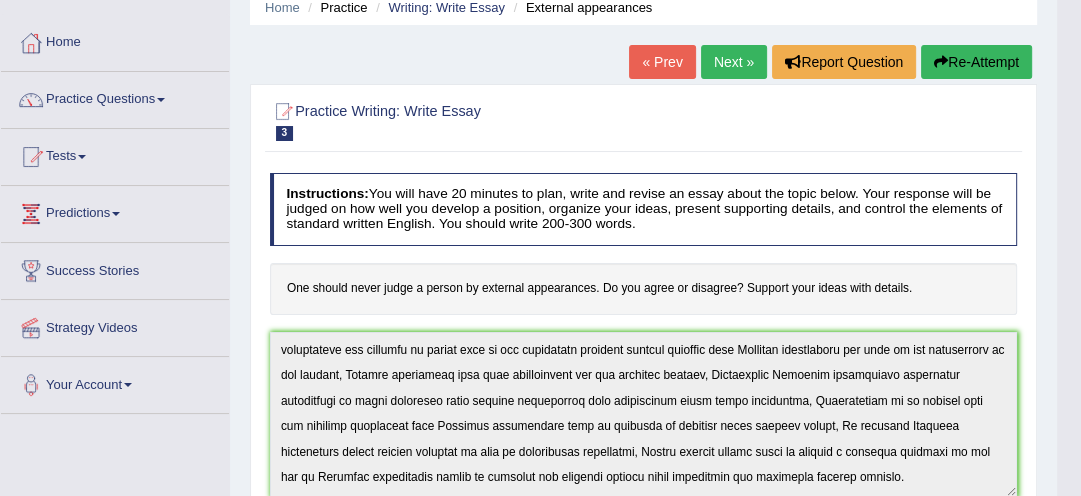 scroll, scrollTop: 32, scrollLeft: 0, axis: vertical 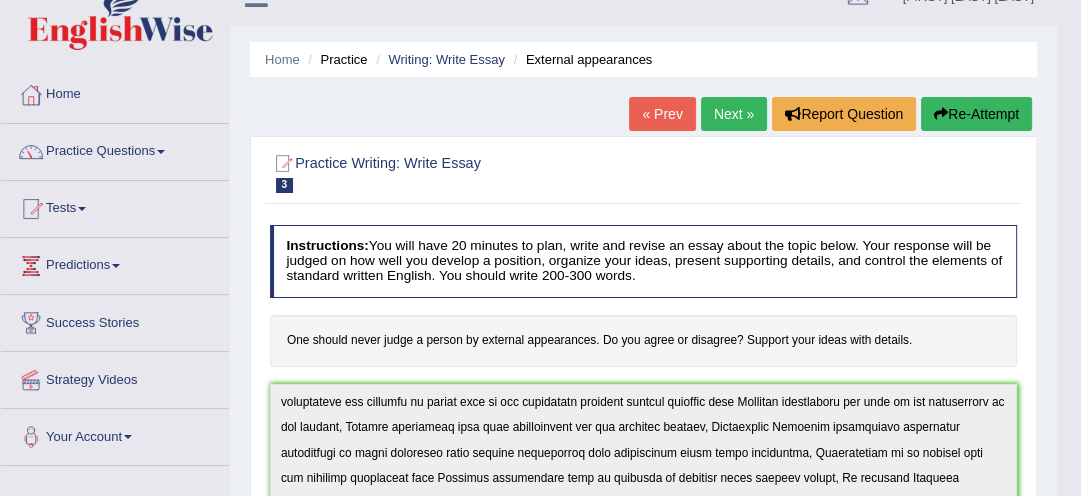 click on "Re-Attempt" at bounding box center [976, 114] 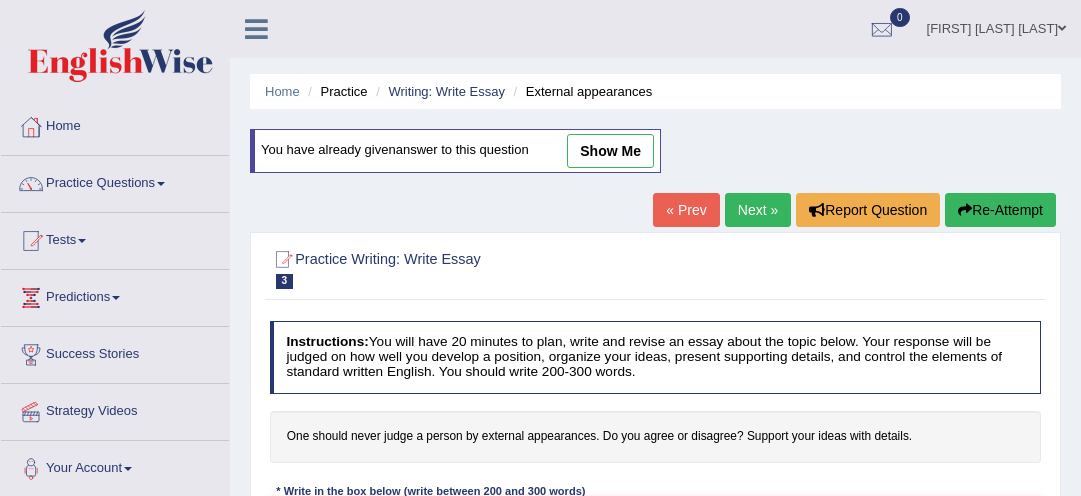 scroll, scrollTop: 32, scrollLeft: 0, axis: vertical 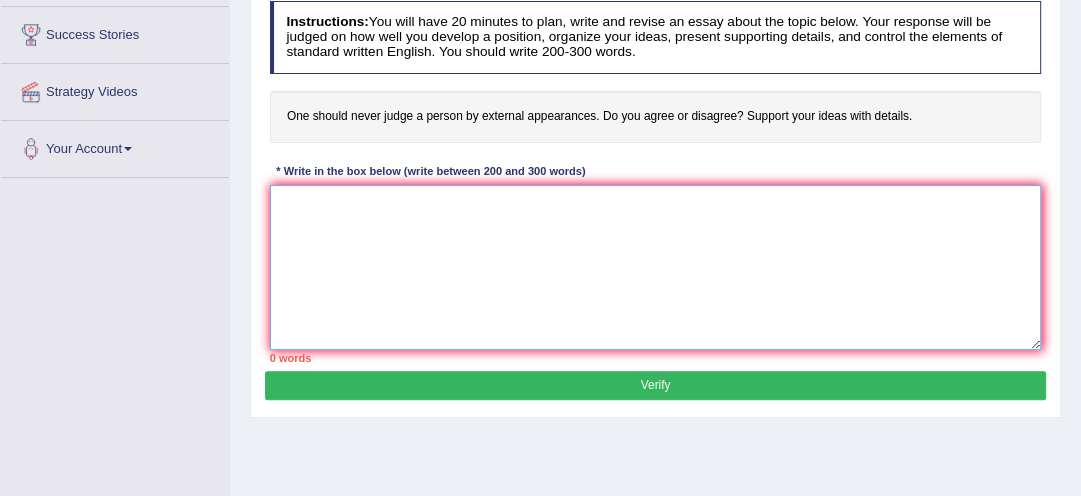 paste on "The increasing influence of External appearances on our live has ignited numerous discusion, This matter is particularly pertinent due to its effects on both individuals and communities, In this Essay, I will examin the advantages and disadvantages of External appearances and their implication for society, One of the primary advantages of External appearances lies in significant enhancement of beauty, This is further supported by the fact that is also contributes to the beautiful appearances of both individuals and communities. Research has demonstrated that External appearances has had a susbtantial impact on yialding positive out come for a wide range of individuals, Moreover an additional benefit of External appearances is its ability to attract people, Consequently, the advantages of External appearances are essential for promoting both individuals and societal success, Nonetheless, Despite its advantage External appearances can also give rise to considerable challenges, For instance the inappropriate ..." 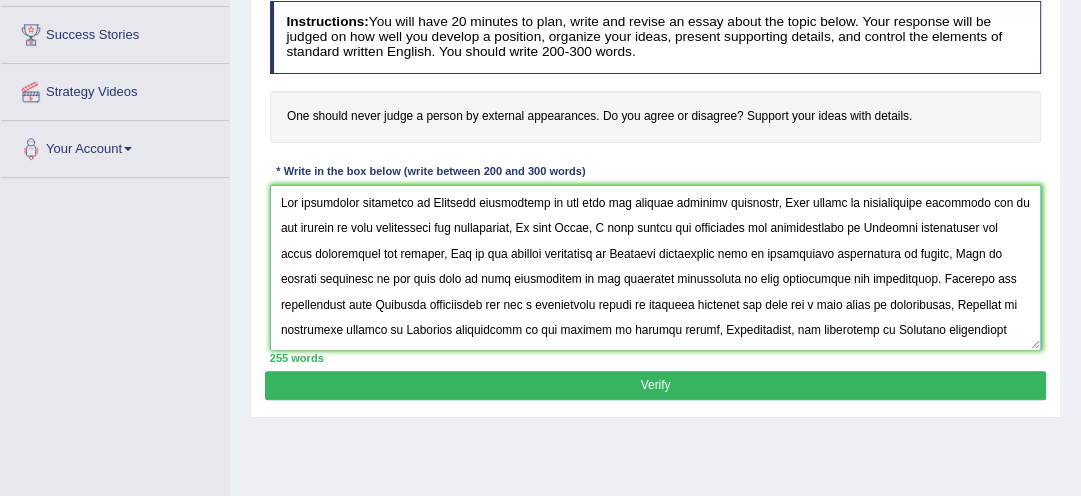 scroll, scrollTop: 225, scrollLeft: 0, axis: vertical 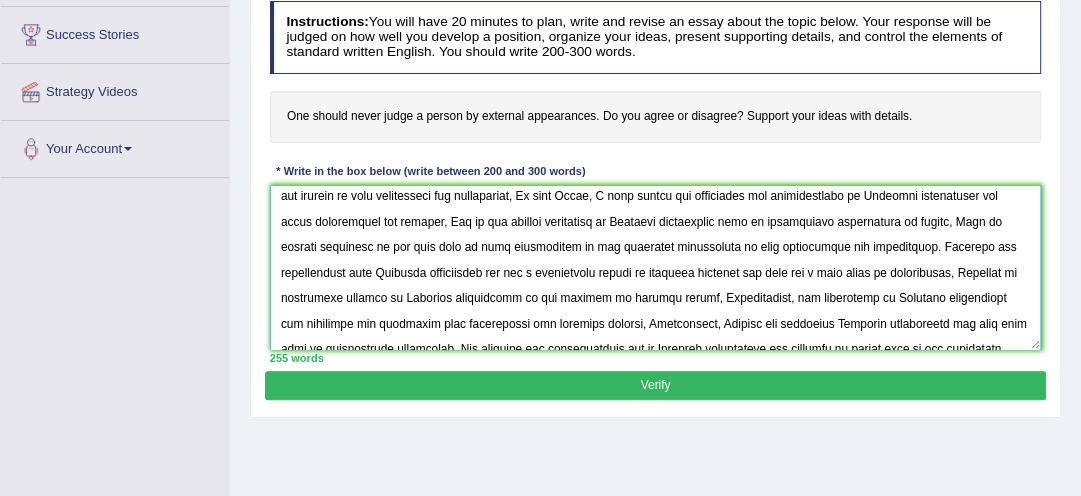 click at bounding box center (656, 267) 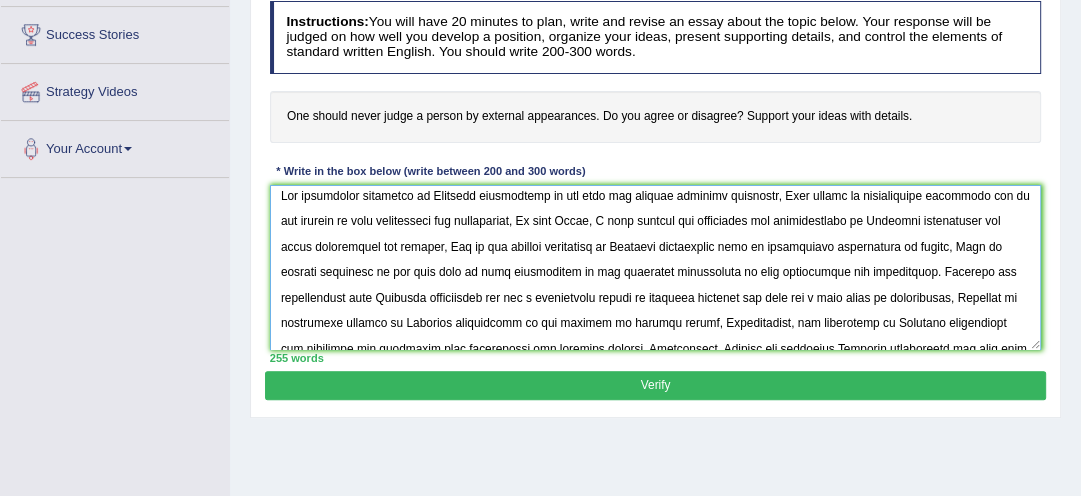 scroll, scrollTop: 0, scrollLeft: 0, axis: both 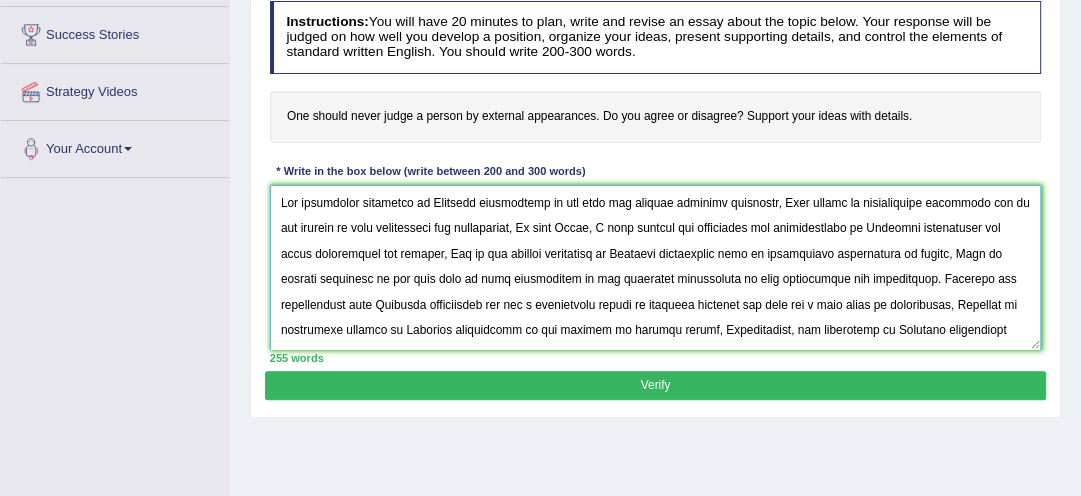 click at bounding box center [656, 267] 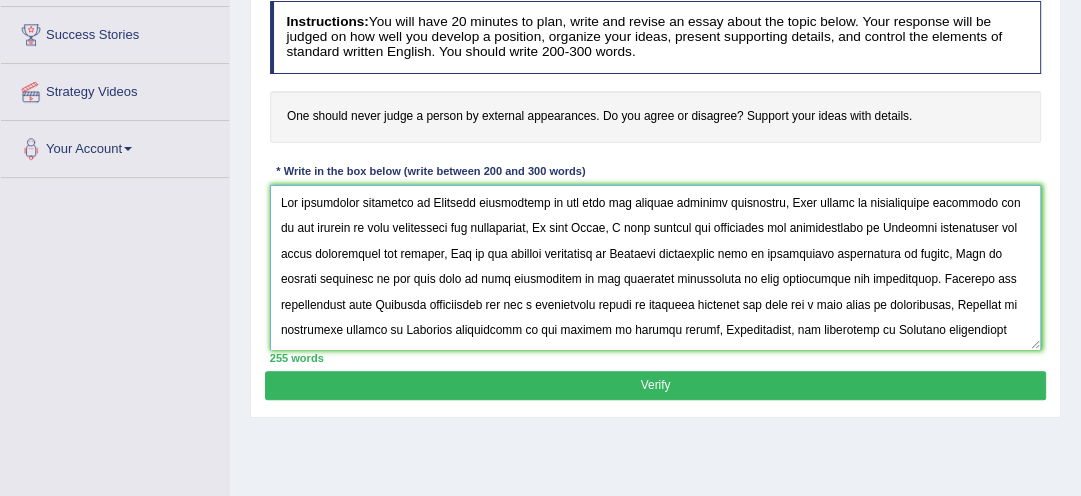 click at bounding box center [656, 267] 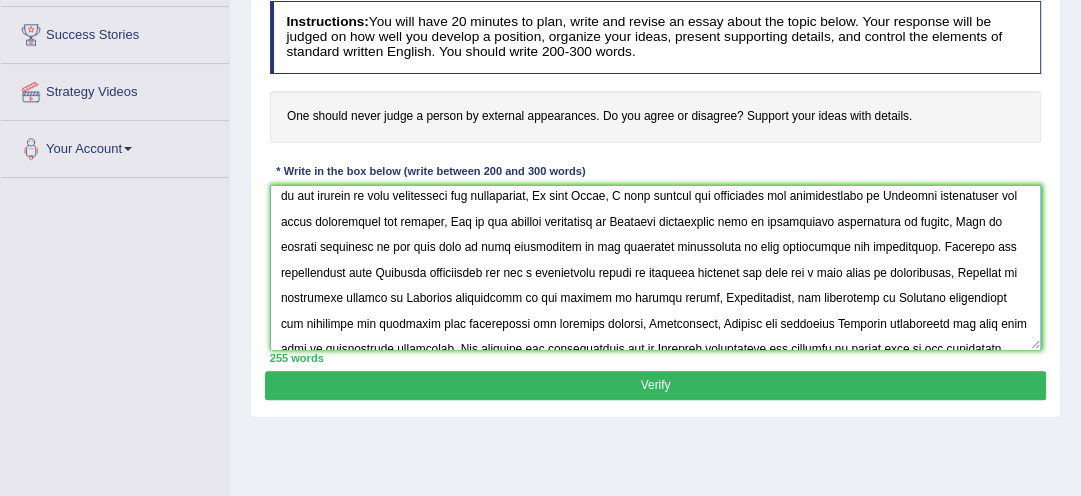 scroll, scrollTop: 75, scrollLeft: 0, axis: vertical 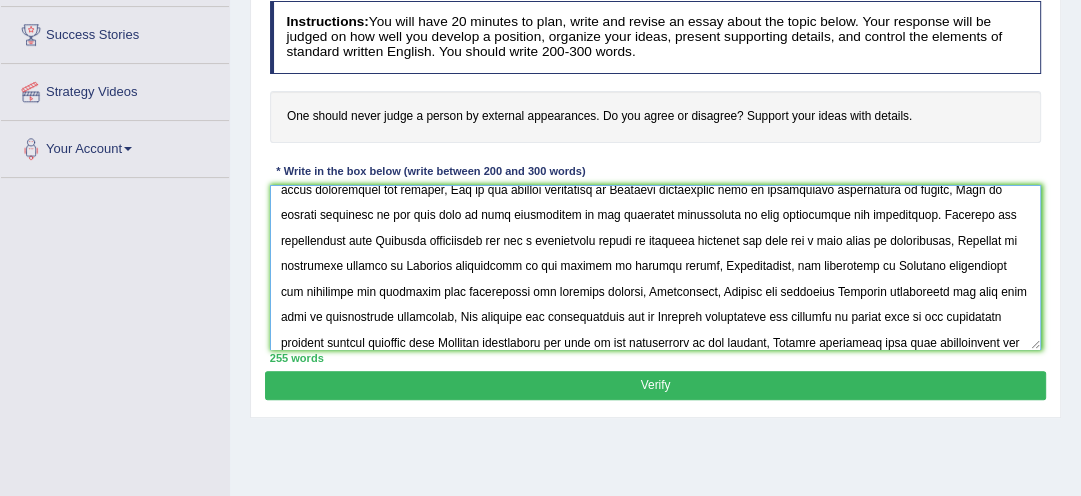 click at bounding box center (656, 267) 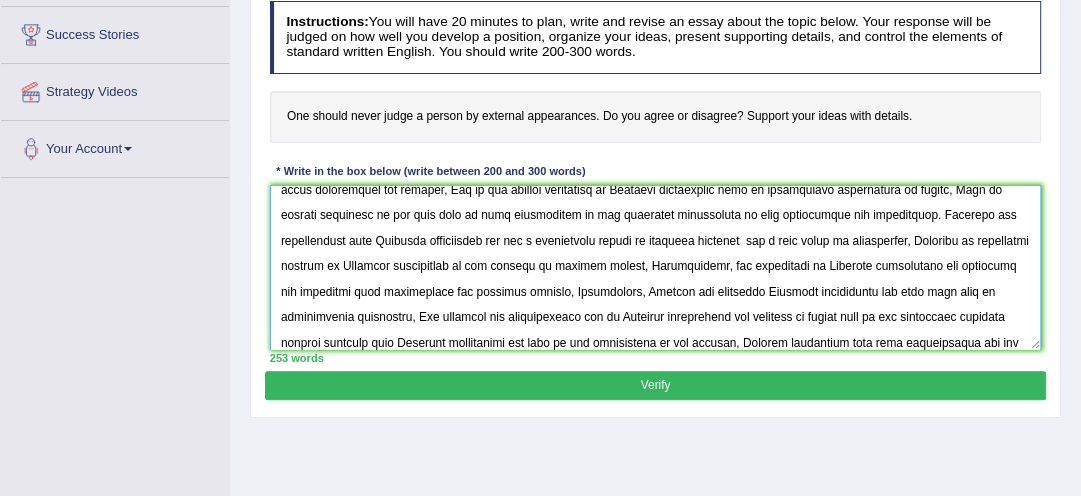 click at bounding box center [656, 267] 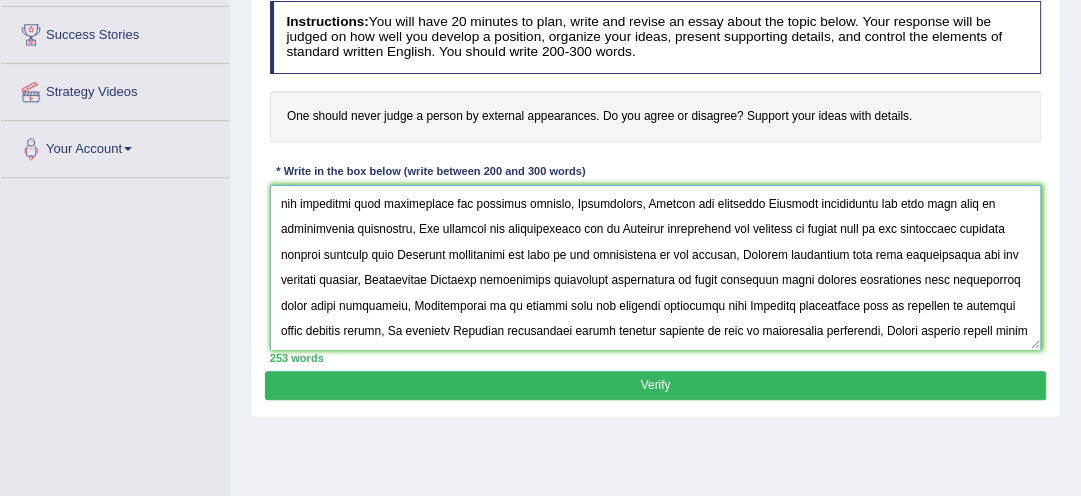 scroll, scrollTop: 188, scrollLeft: 0, axis: vertical 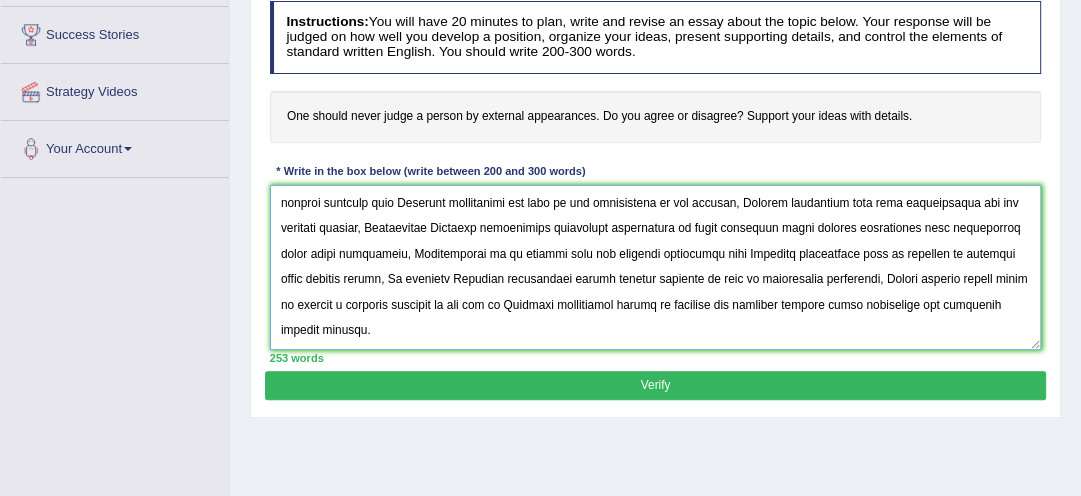 click at bounding box center (656, 267) 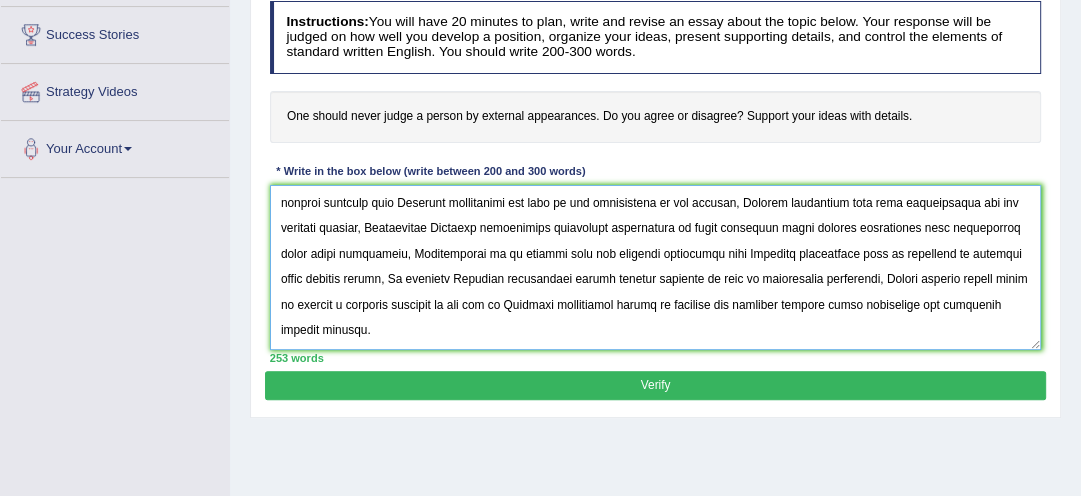 type on "The increasing influence of External appearances on our live has ignited numerous discussions, This matter is particularly pertinent due to its effects on both individuals and communities, In this Essay, I will examine the advantages and disadvantages of External appearances and their implication for society, One of the primary advantages of External appearances lies in significant enhancement of beauty, This is further supported by the fact that is also contributes to the beautiful appearances of both individuals and communities. Research has demonstrated that External appearances has had a susbtantial impact on yielding positive for a wide range of individuals, Moreover an additional benefit of External appearances is its ability to attract people, Consequently, the advantages of External appearances are essential for promoting both individuals and societal success, Nonetheless, Despite its advantage External appearances can also give rise to considerable challenges, For instance the inappropriate use of..." 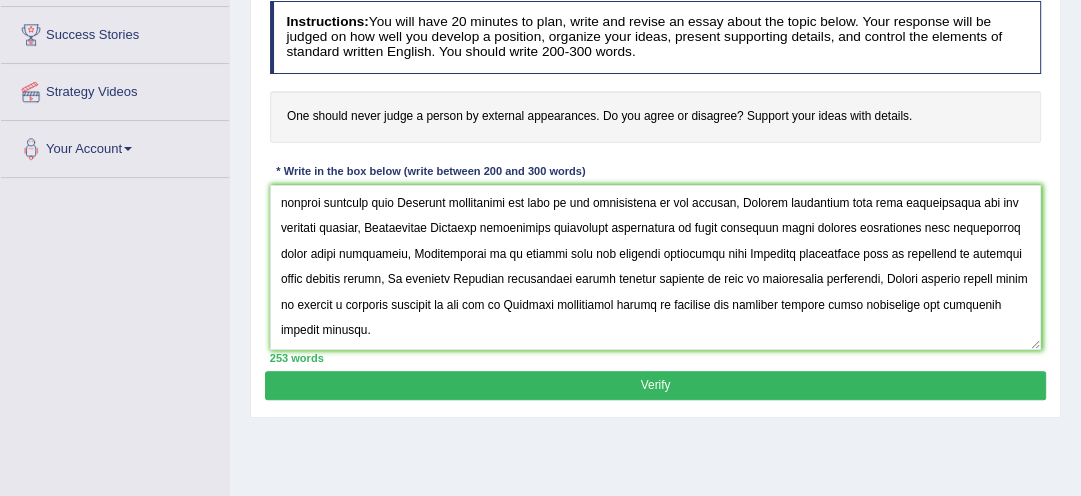 drag, startPoint x: 1018, startPoint y: 368, endPoint x: 855, endPoint y: 373, distance: 163.07668 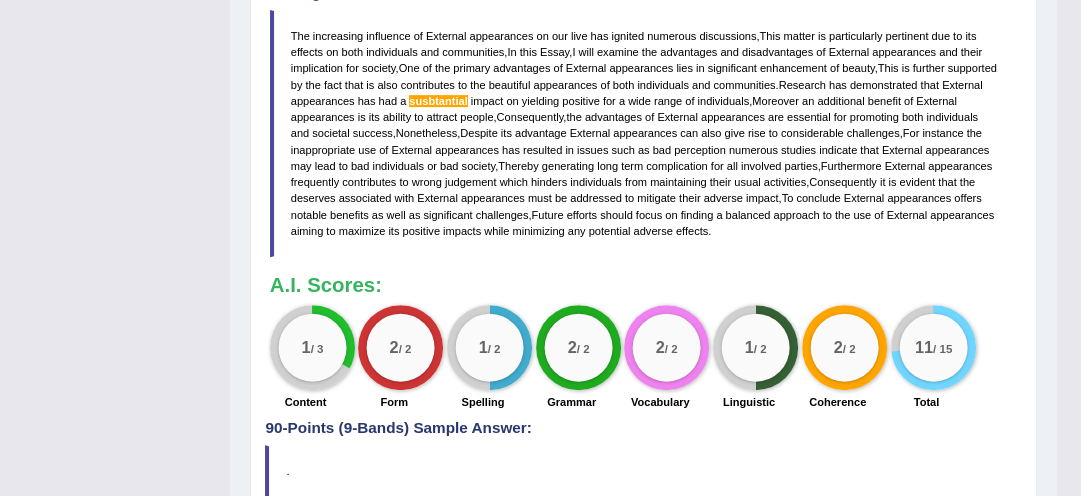 scroll, scrollTop: 640, scrollLeft: 0, axis: vertical 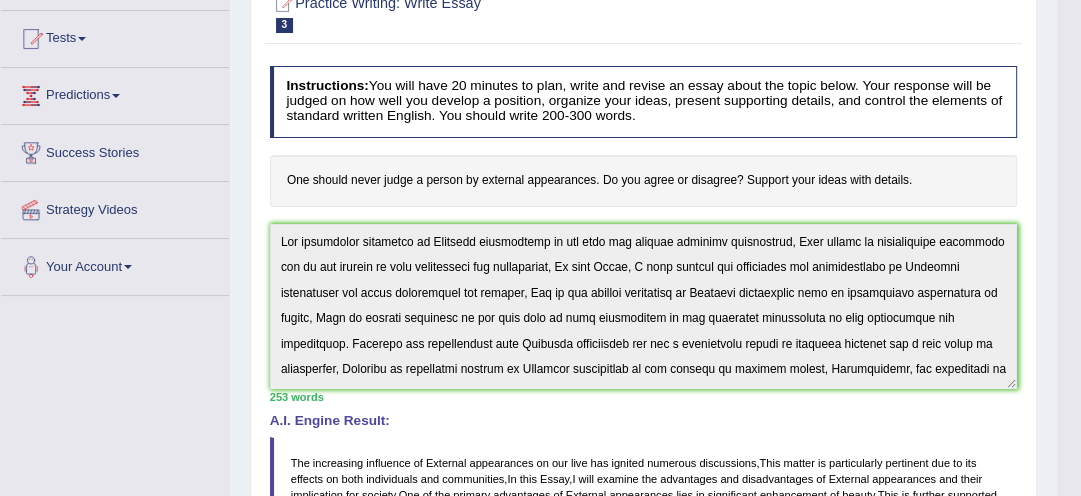 click on "Instructions:  You will have 20 minutes to plan, write and revise an essay about the topic below. Your response will be judged on how well you develop a position, organize your ideas, present supporting details, and control the elements of standard written English. You should write 200-300 words.
One should never judge a person by external appearances. Do you agree or disagree? Support your ideas with details. * Write in the box below (write between 200 and 300 words) 253 words Written Keywords:  external  appearances  judgement  beauty  ability  influence  individuals  society  future A.I. Engine Result: The   increasing   influence   of   External   appearances   on   our   live   has   ignited   numerous   discussions ,  This   matter   is   particularly   pertinent   due   to   its   effects   on   both   individuals   and   communities ,  In   this   Essay ,  I   will   examine   the   advantages   and   disadvantages   of   External   appearances   and   their   implication   for   society" at bounding box center [643, 452] 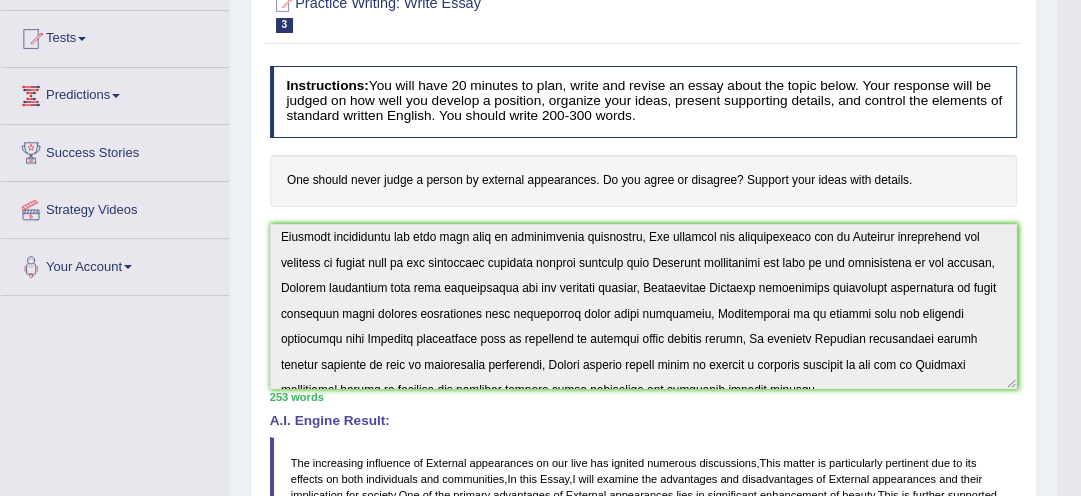 scroll, scrollTop: 240, scrollLeft: 0, axis: vertical 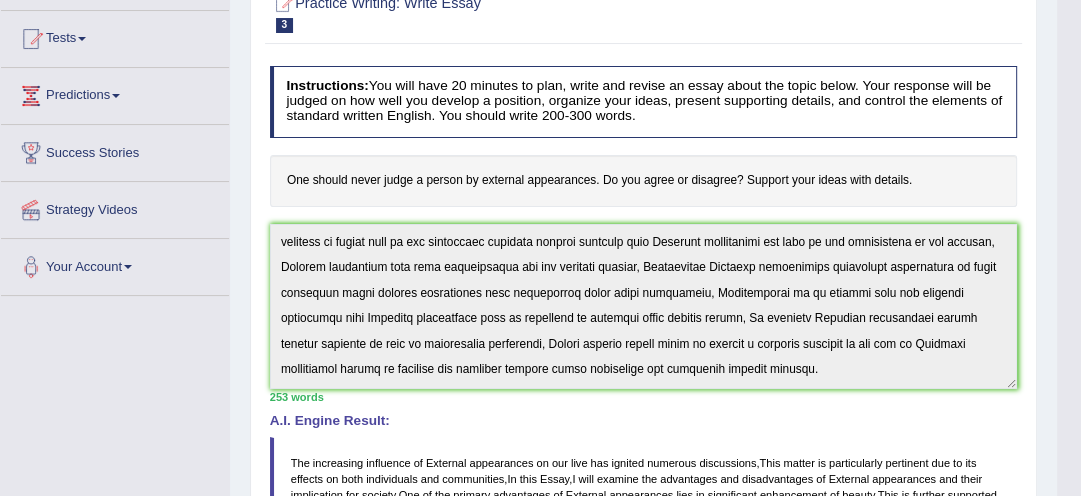 drag, startPoint x: 375, startPoint y: 211, endPoint x: 988, endPoint y: 399, distance: 641.18097 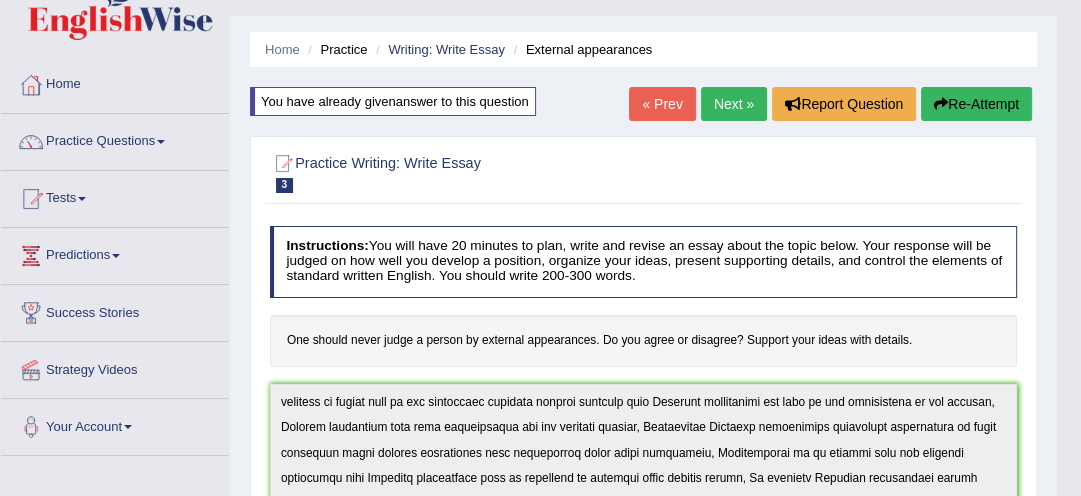 scroll, scrollTop: 0, scrollLeft: 0, axis: both 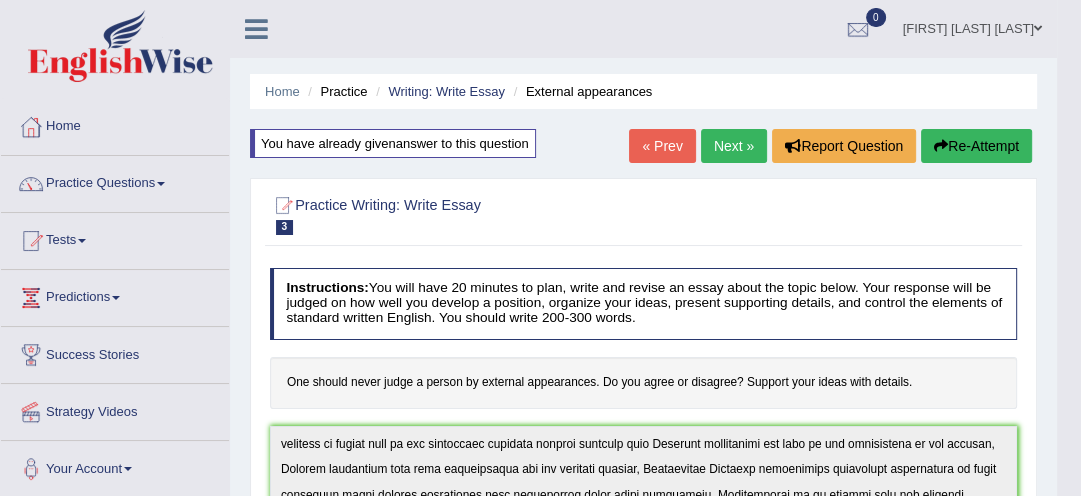 click on "Re-Attempt" at bounding box center (976, 146) 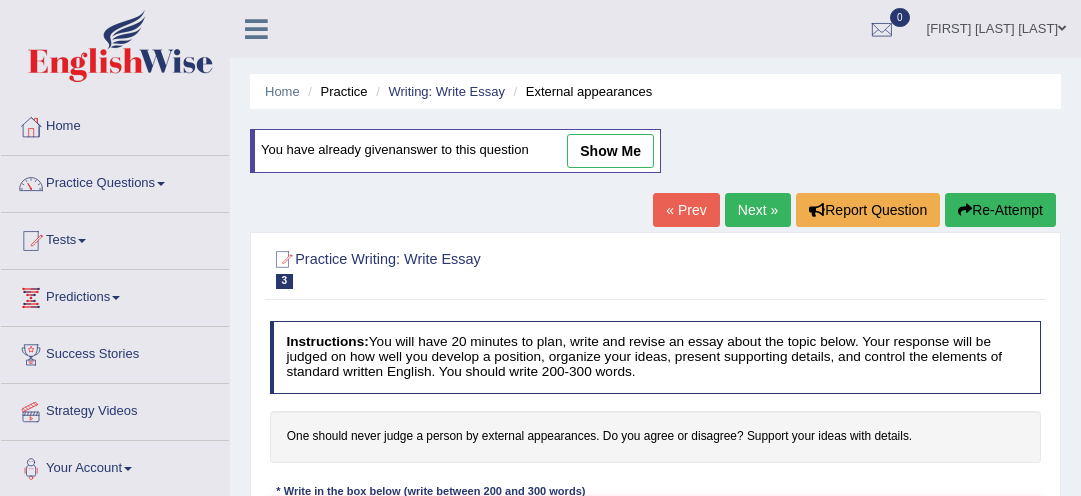 scroll, scrollTop: 0, scrollLeft: 0, axis: both 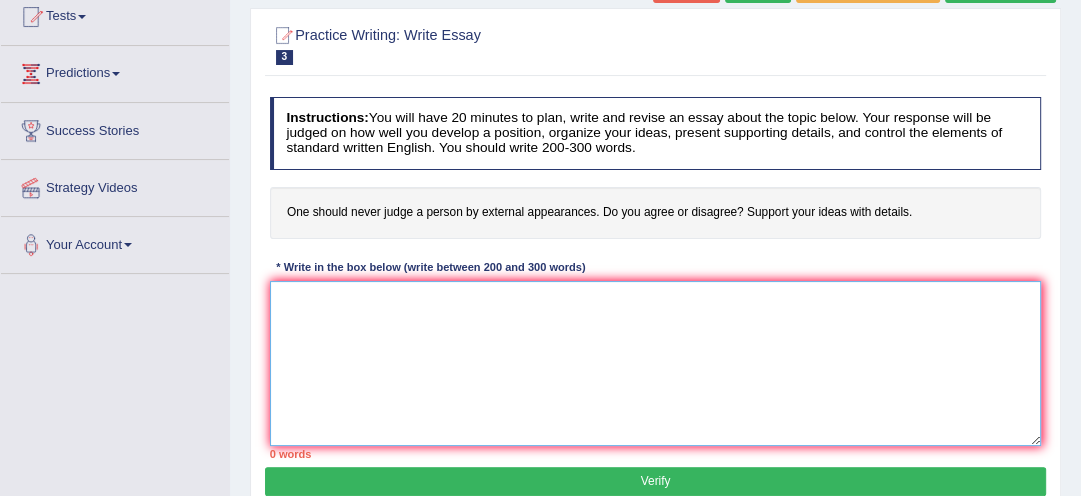 click at bounding box center [656, 363] 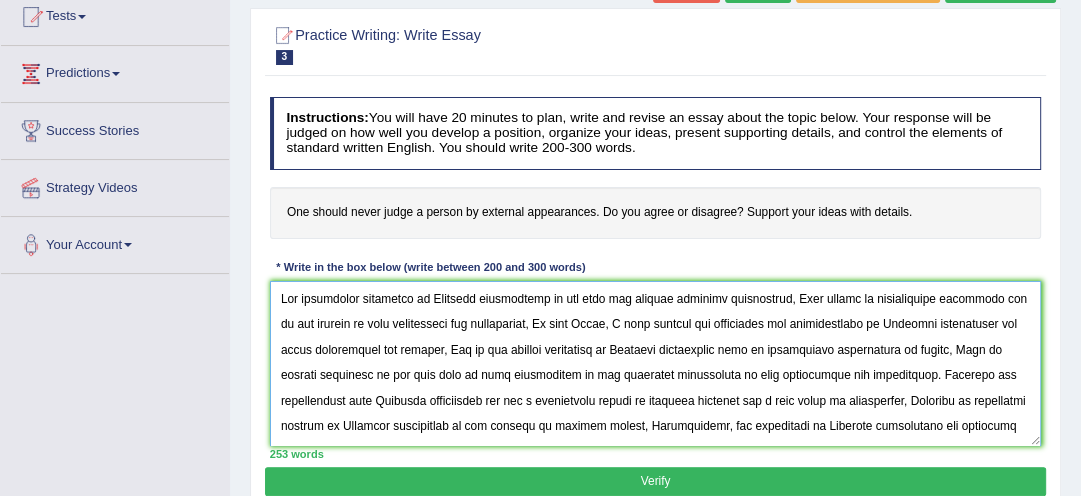 scroll, scrollTop: 225, scrollLeft: 0, axis: vertical 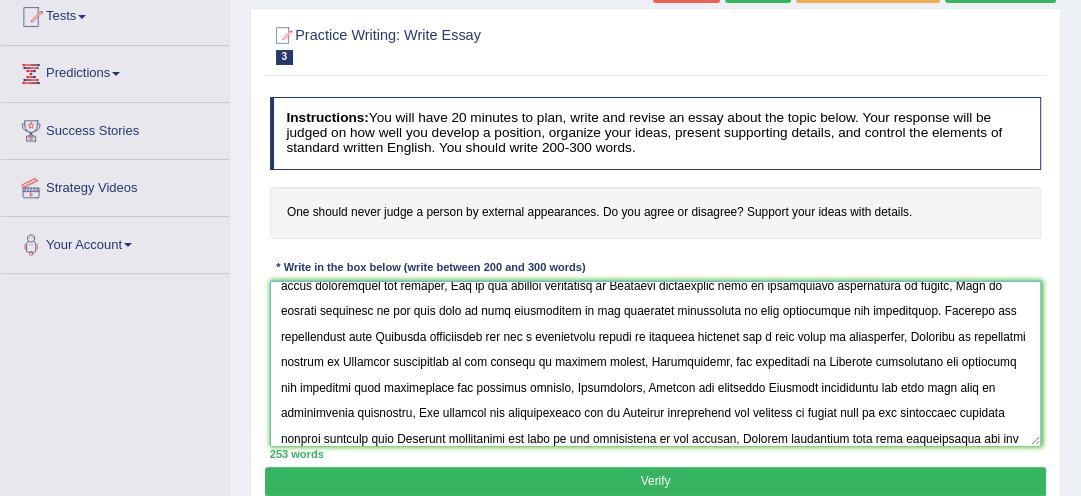 click at bounding box center [656, 363] 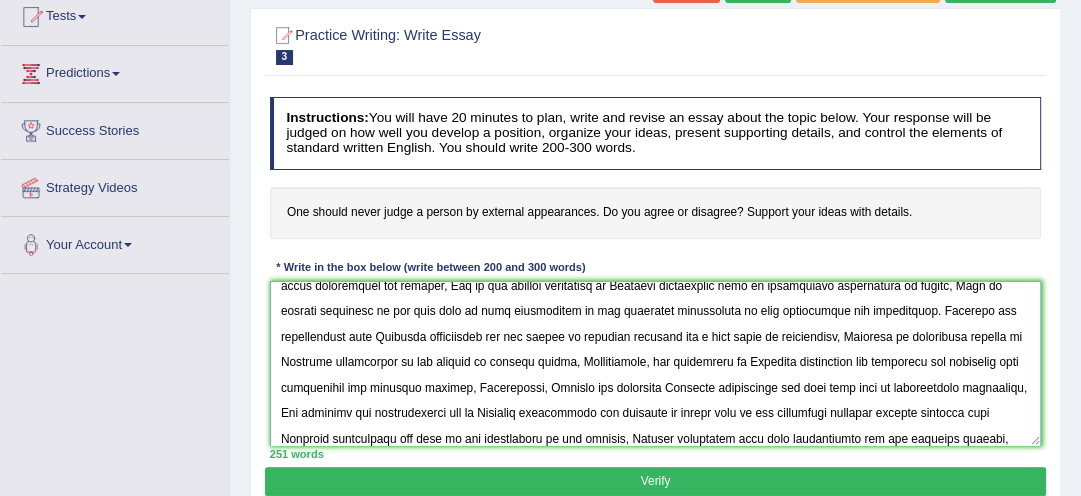 click at bounding box center [656, 363] 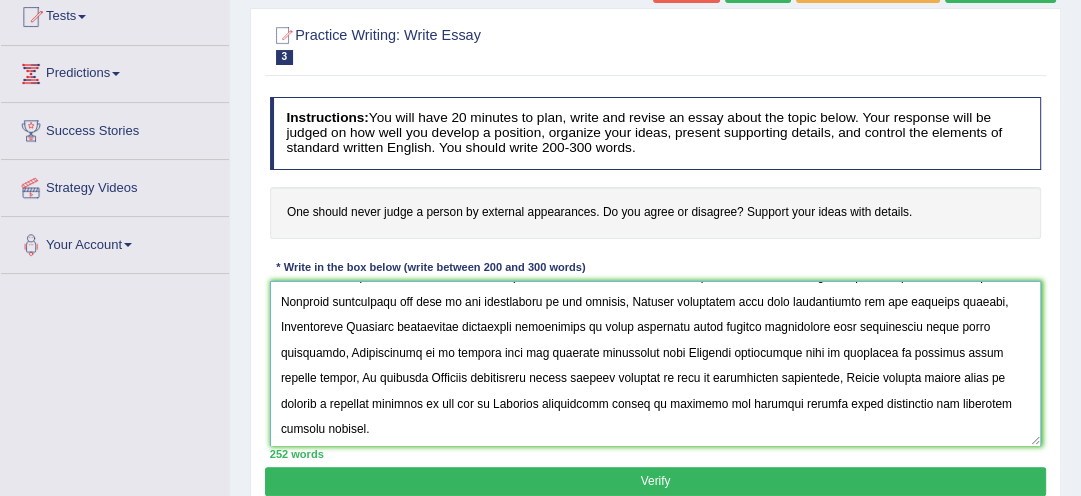 scroll, scrollTop: 240, scrollLeft: 0, axis: vertical 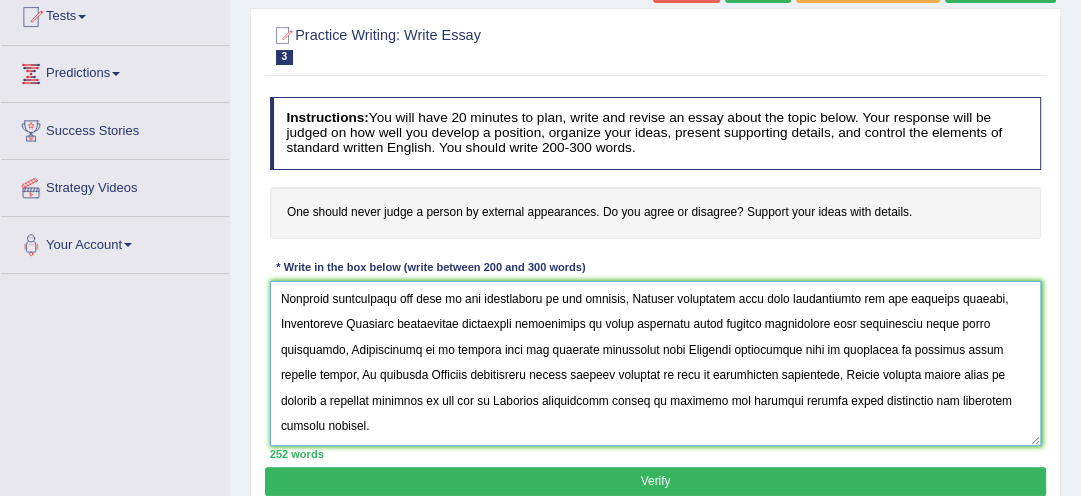 type on "The increasing influence of External appearances on our live has ignited numerous discussions, This matter is particularly pertinent due to its effects on both individuals and communities, In this Essay, I will examine the advantages and disadvantages of External appearances and their implication for society, One of the primary advantages of External appearances lies in significant enhancement of beauty, This is further supported by the fact that is also contributes to the beautiful appearances of both individuals and communities. Research has demonstrated that External appearances has had a impact on yielding positive for a wide range of individuals, Moreover an additional benefit of External appearances is its ability to attract people, Consequently, the advantages of External appearances are essential for promoting both individuals and societal success, Nonetheless, Despite its advantage External appearances can also give rise to considerable challenges, For instance the inappropriate use of External ap..." 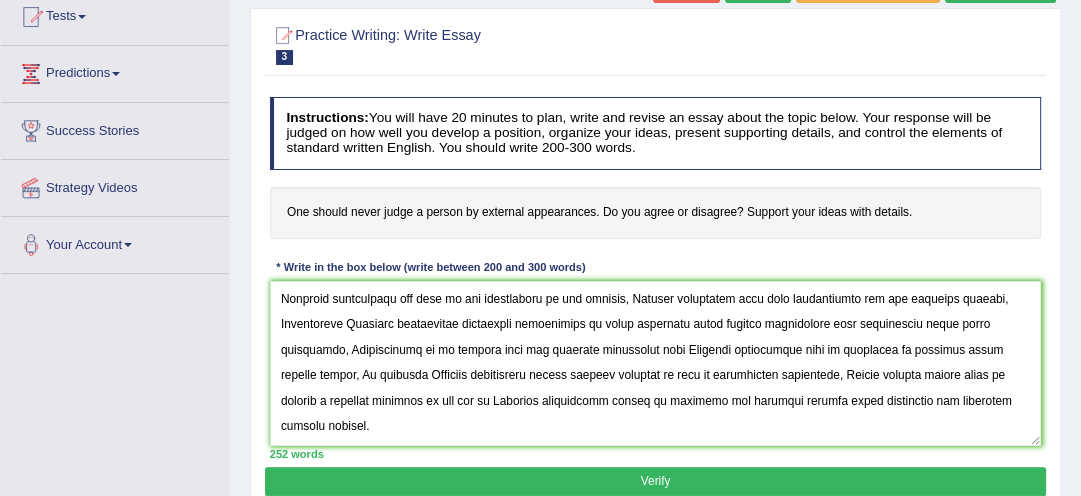 click on "Verify" at bounding box center [655, 481] 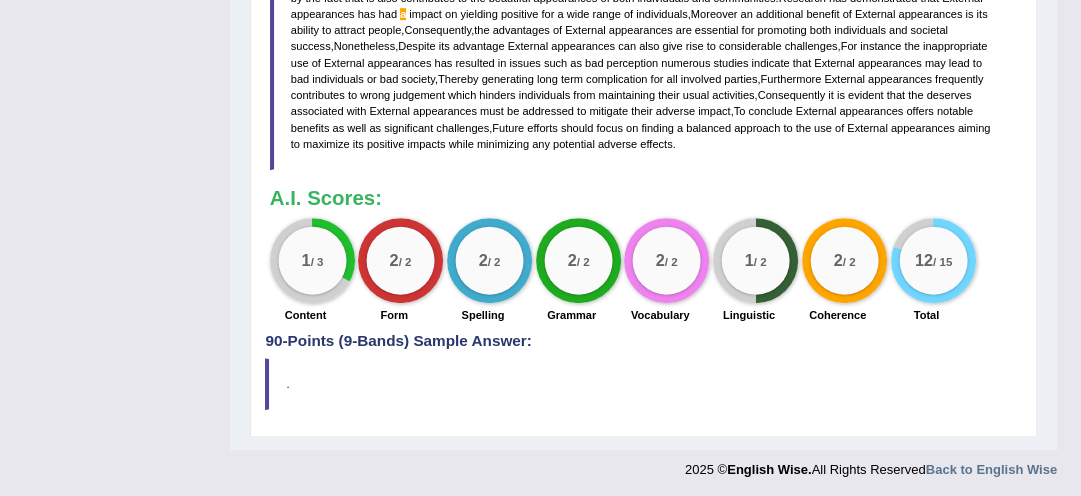 scroll, scrollTop: 719, scrollLeft: 0, axis: vertical 